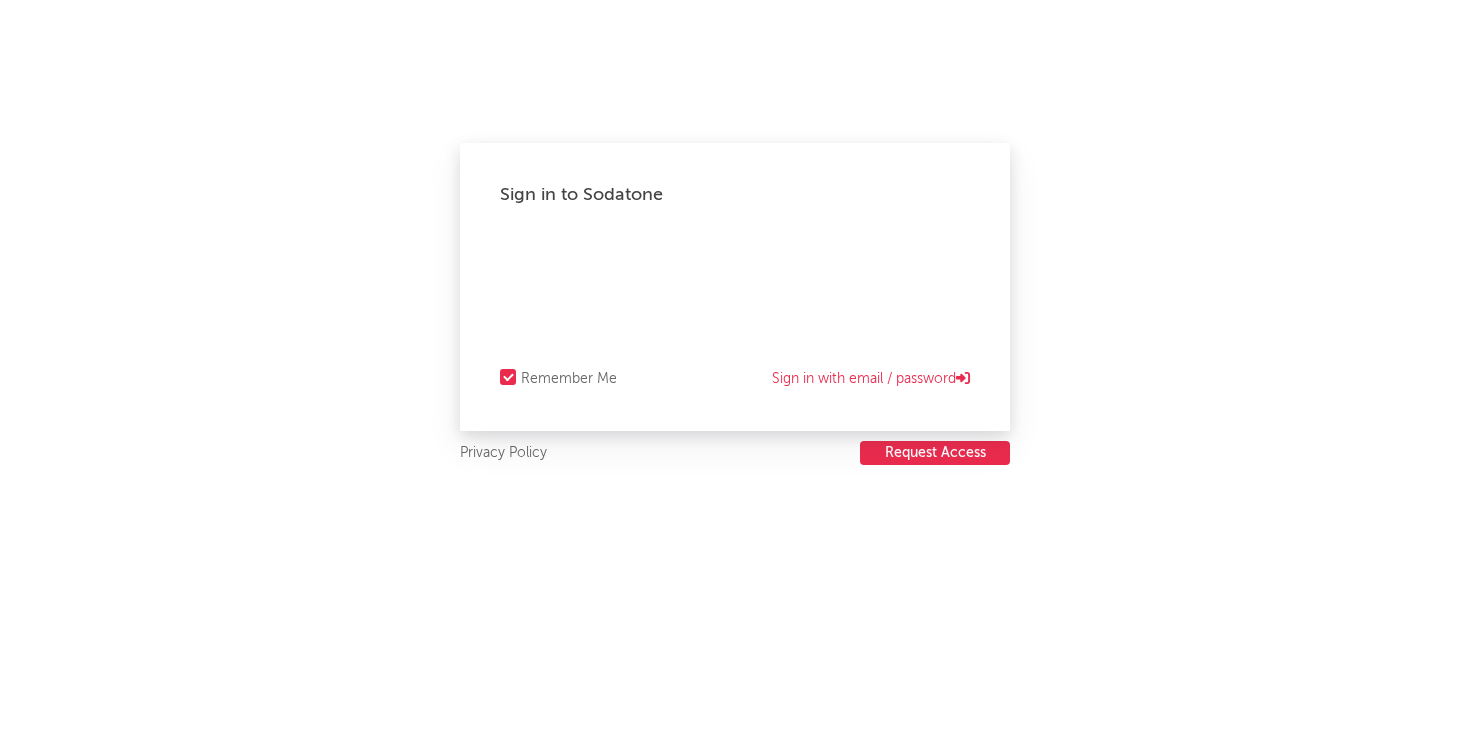 scroll, scrollTop: 0, scrollLeft: 0, axis: both 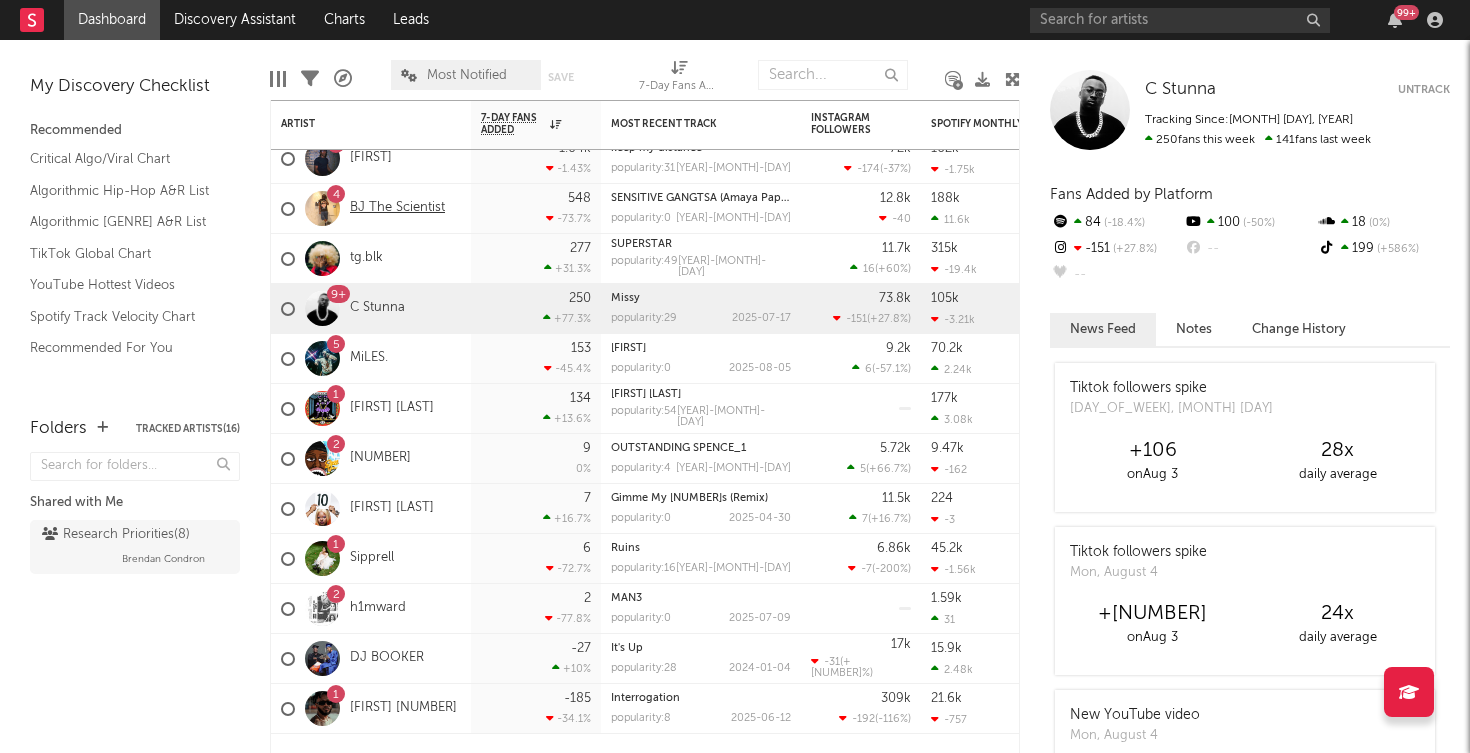 click on "BJ The Scientist" at bounding box center (397, 208) 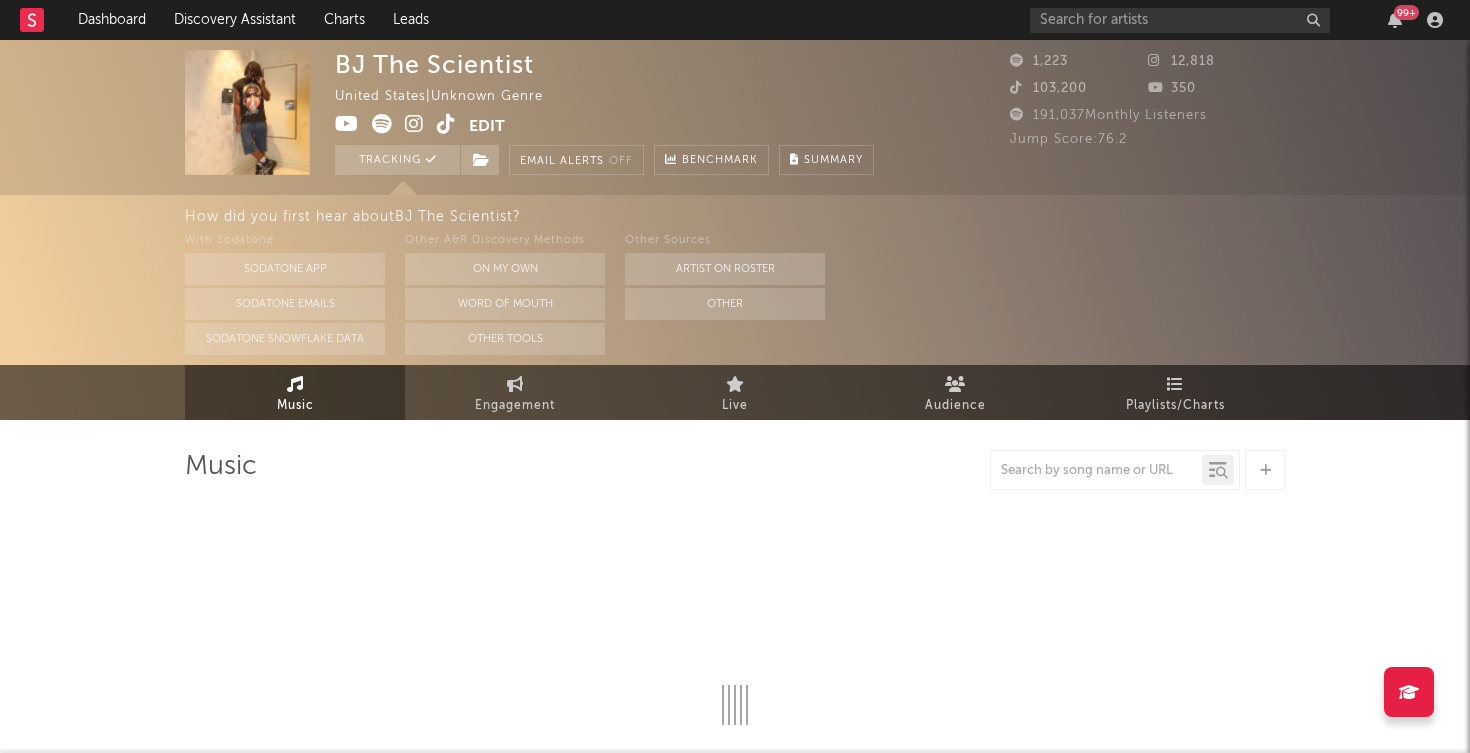 select on "1w" 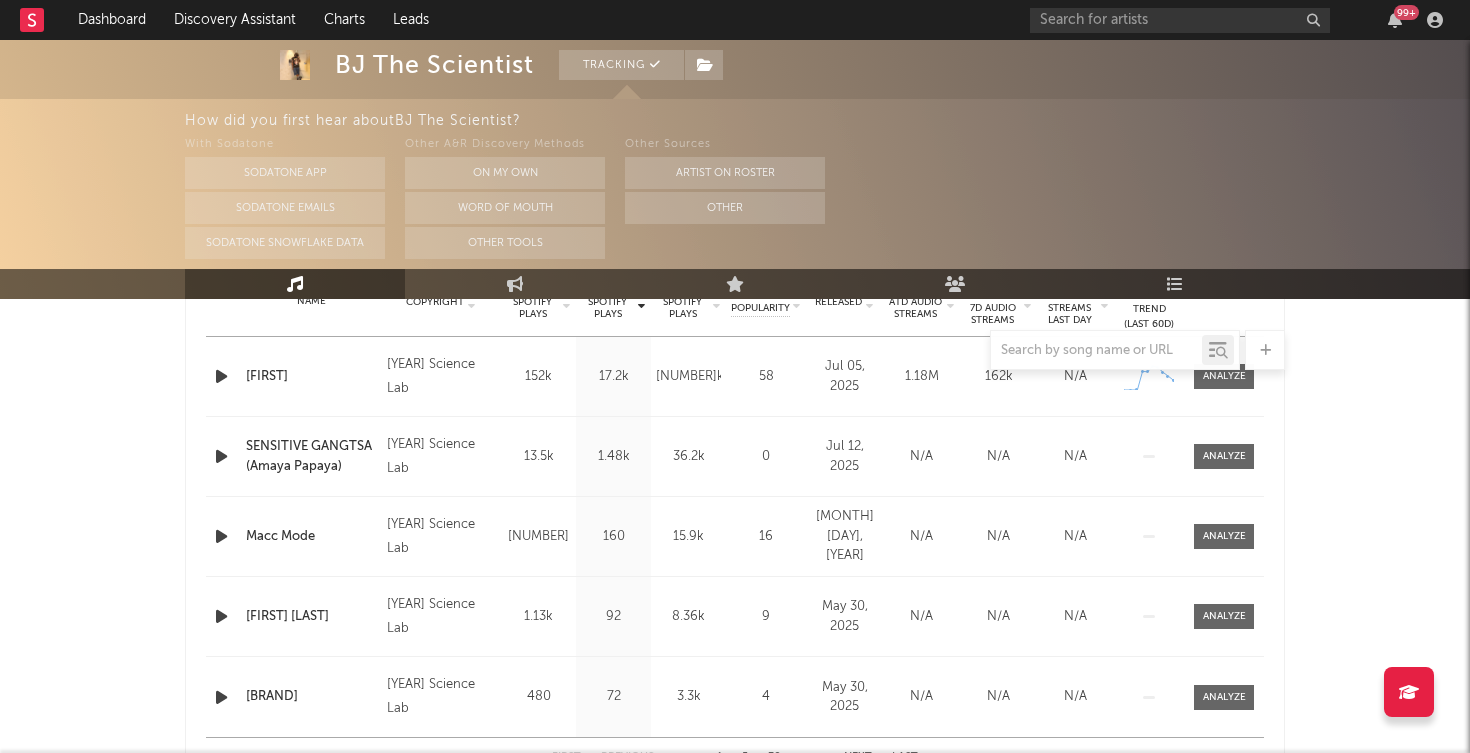 scroll, scrollTop: 841, scrollLeft: 0, axis: vertical 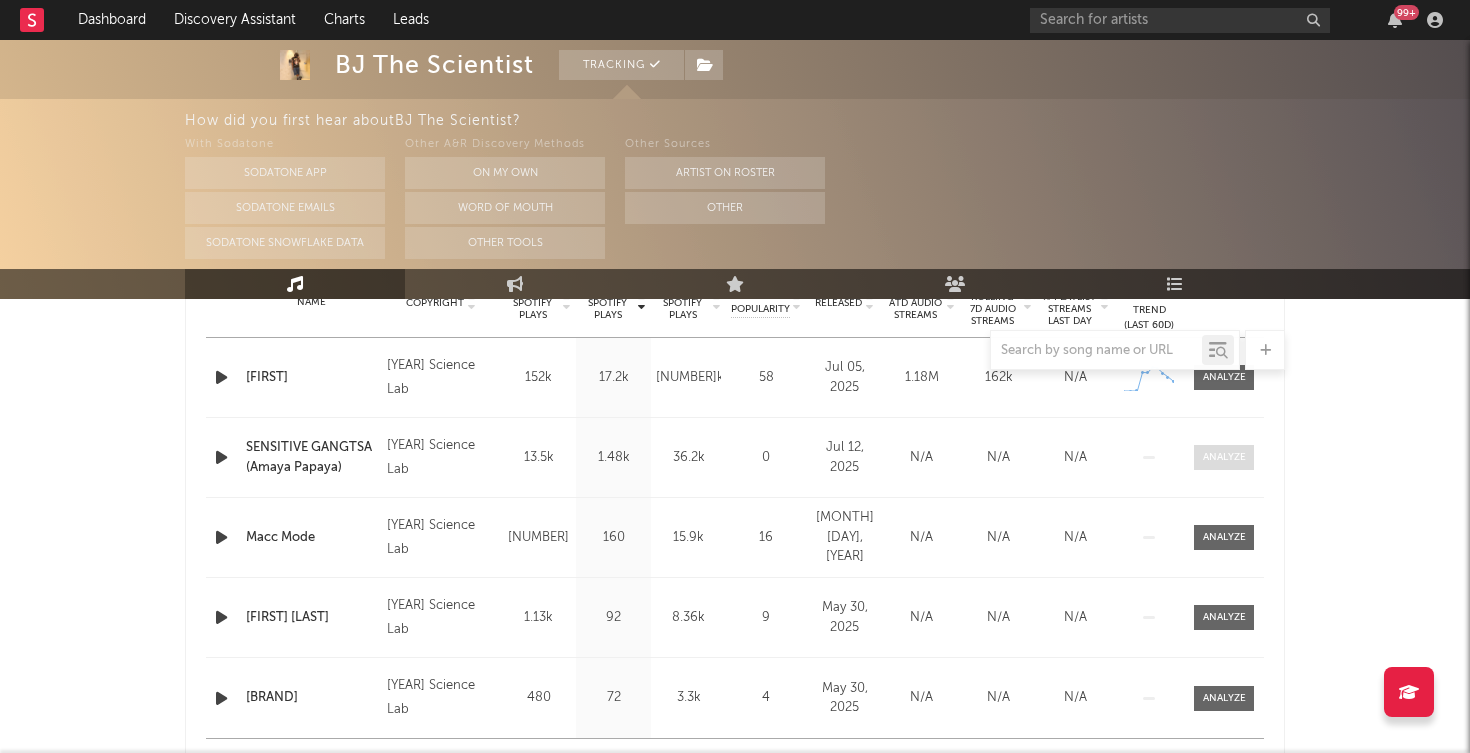 click at bounding box center (1224, 457) 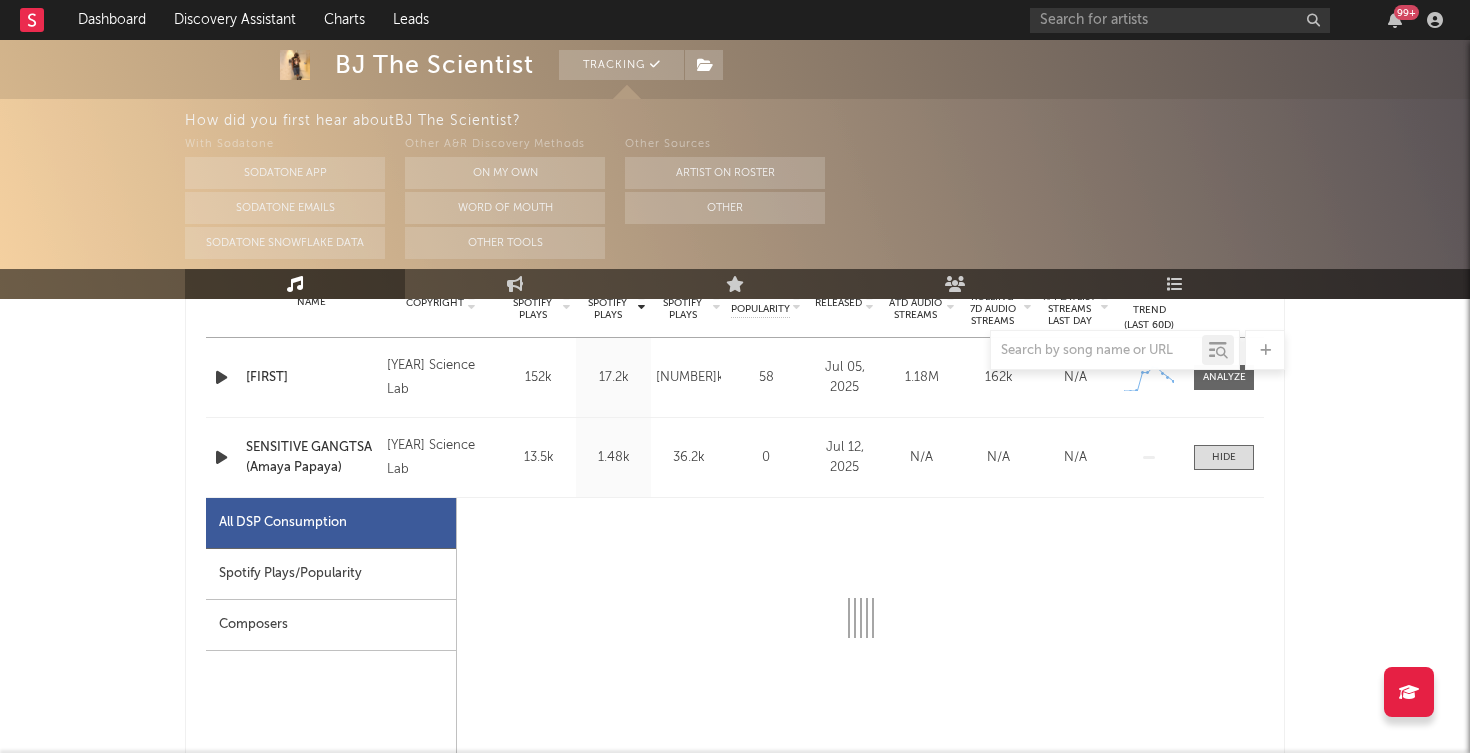 select on "1w" 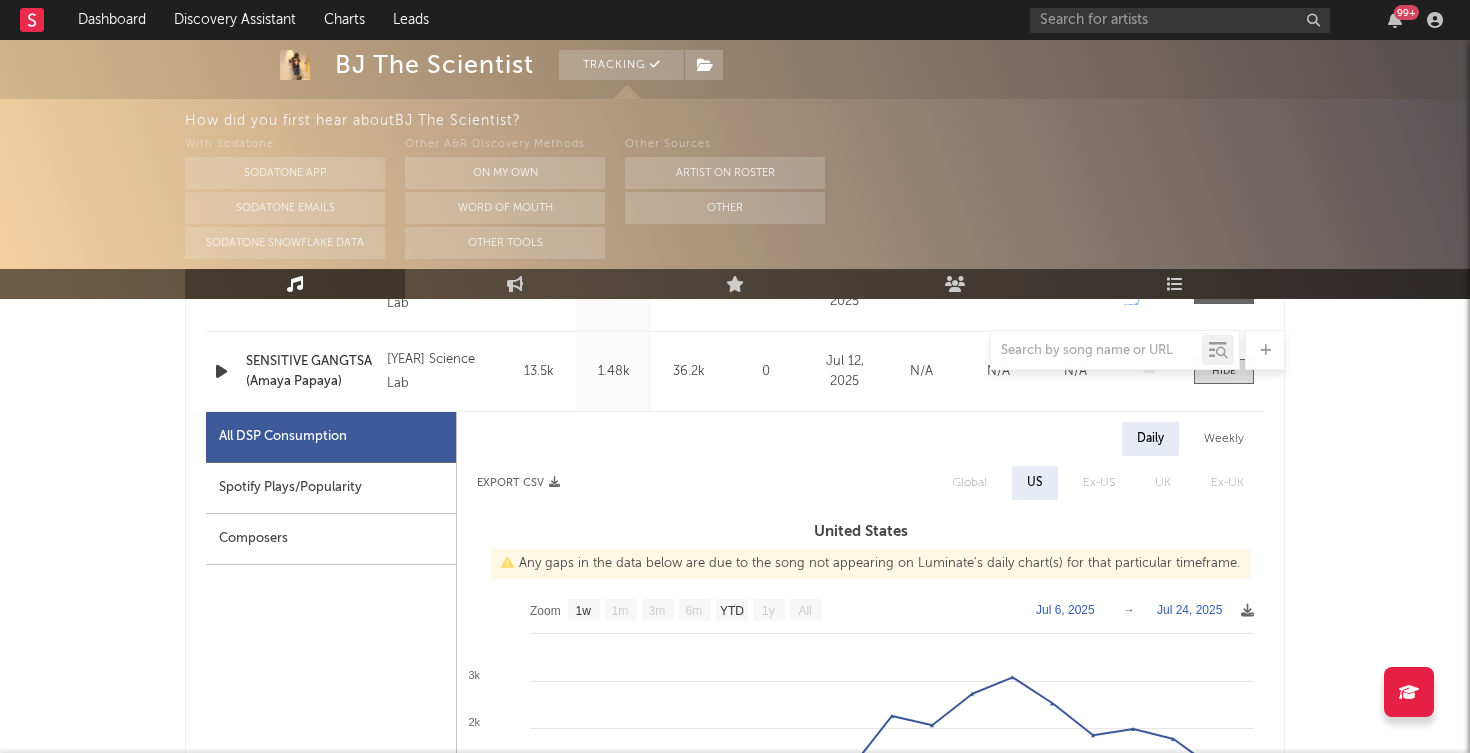 scroll, scrollTop: 786, scrollLeft: 0, axis: vertical 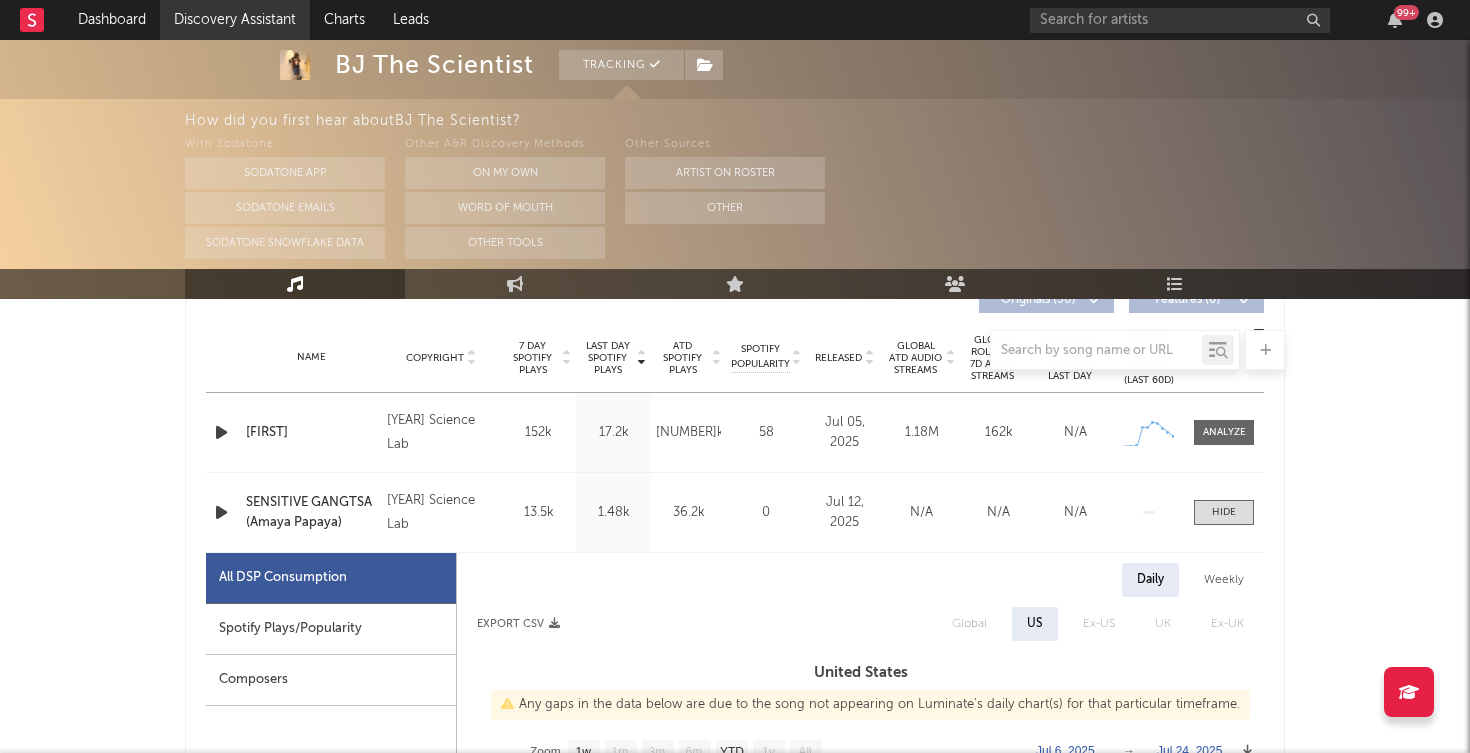 click on "Discovery Assistant" at bounding box center (235, 20) 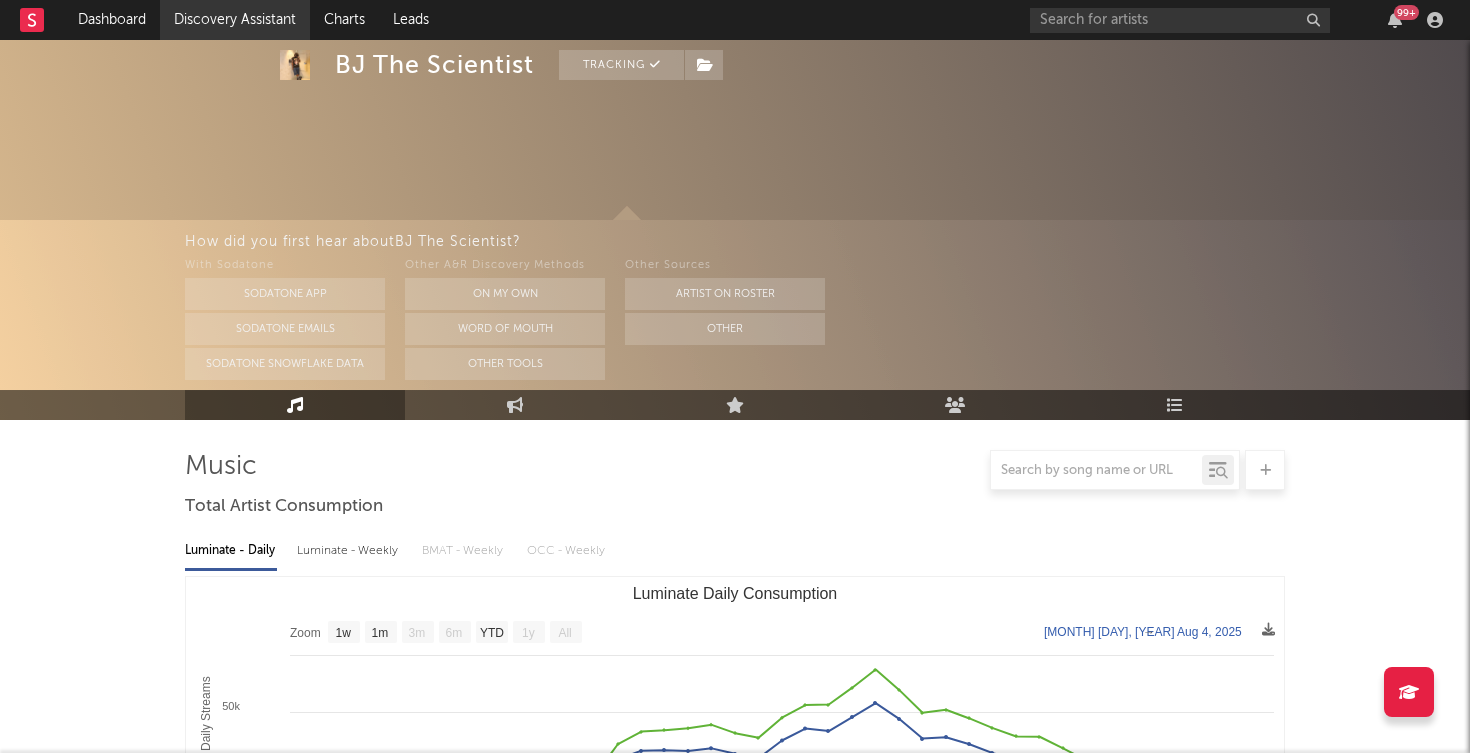 scroll, scrollTop: 0, scrollLeft: 0, axis: both 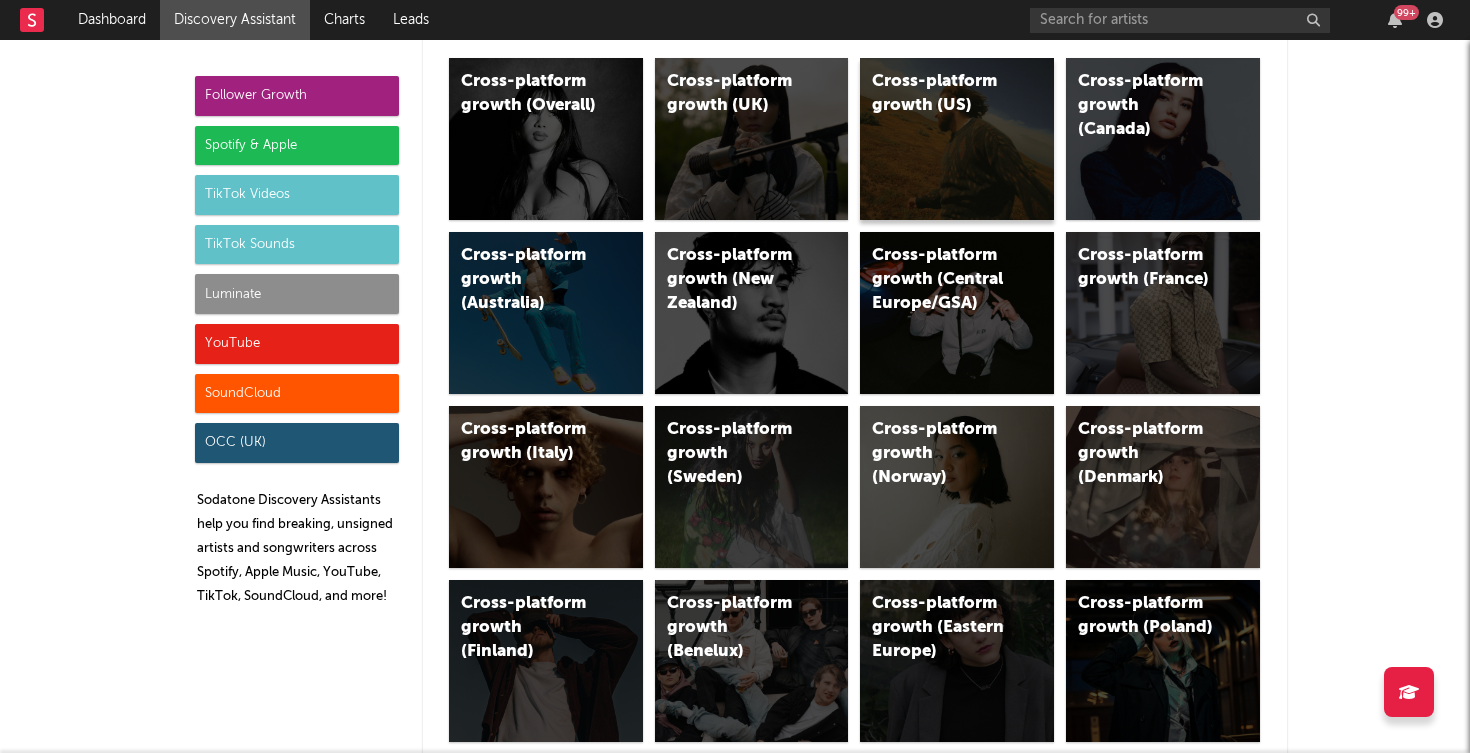 click on "Cross-platform growth (US)" at bounding box center (957, 139) 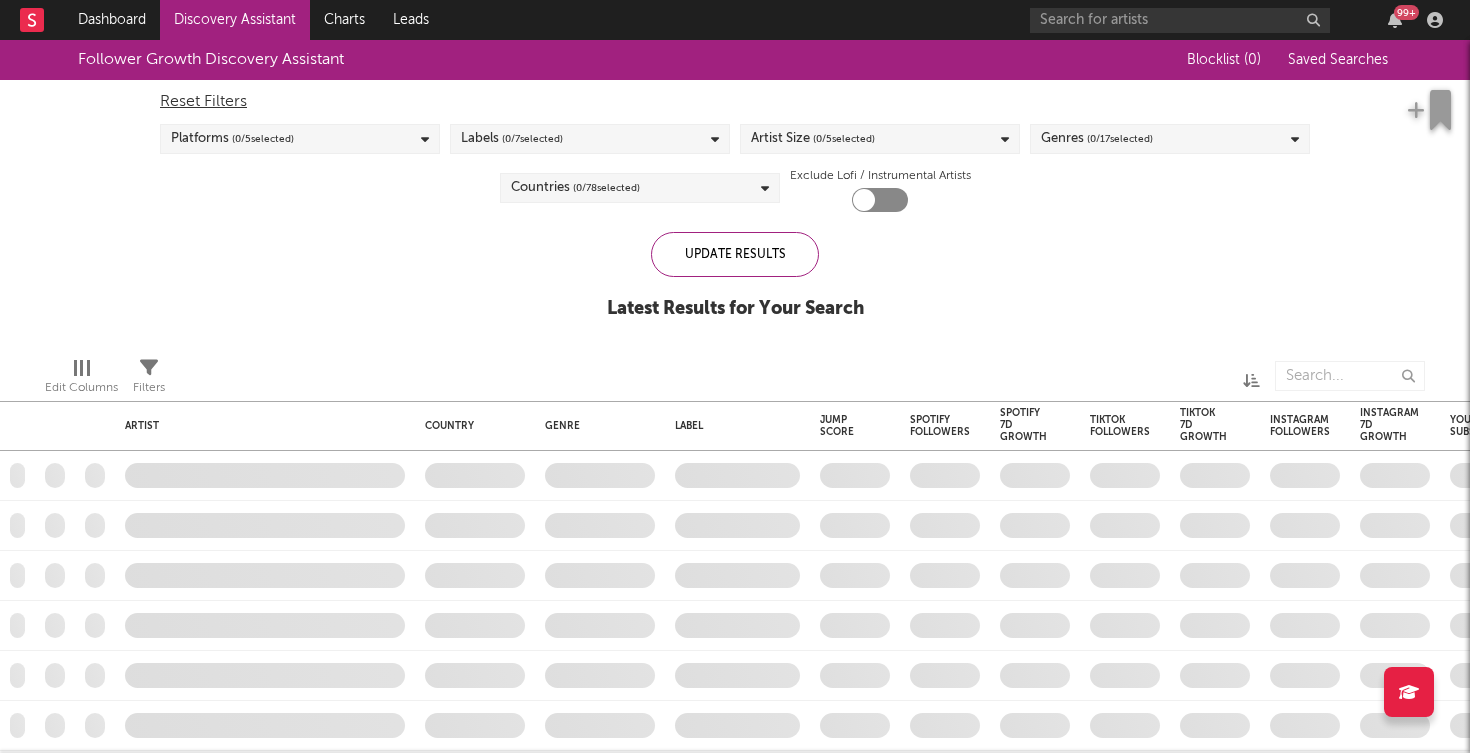 checkbox on "true" 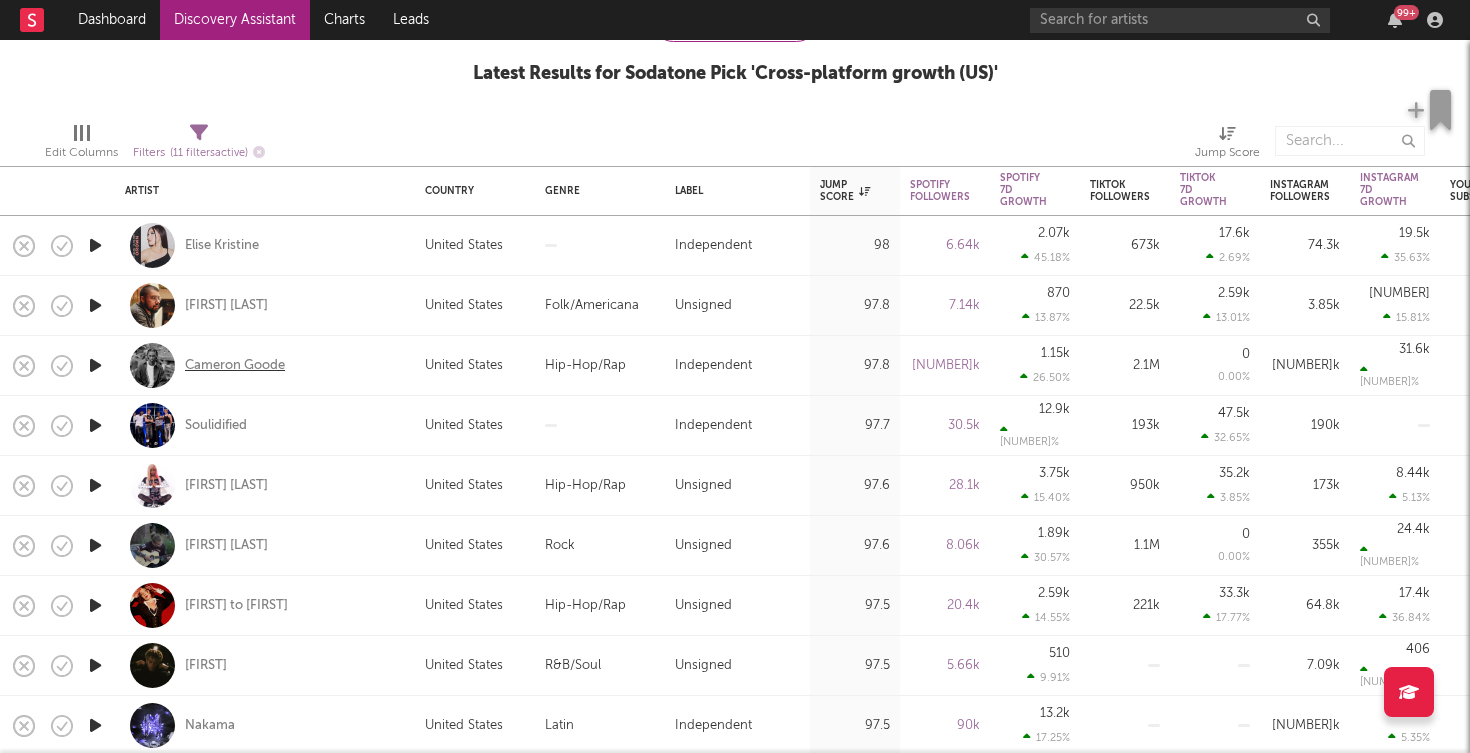 click on "Cameron Goode" at bounding box center (235, 366) 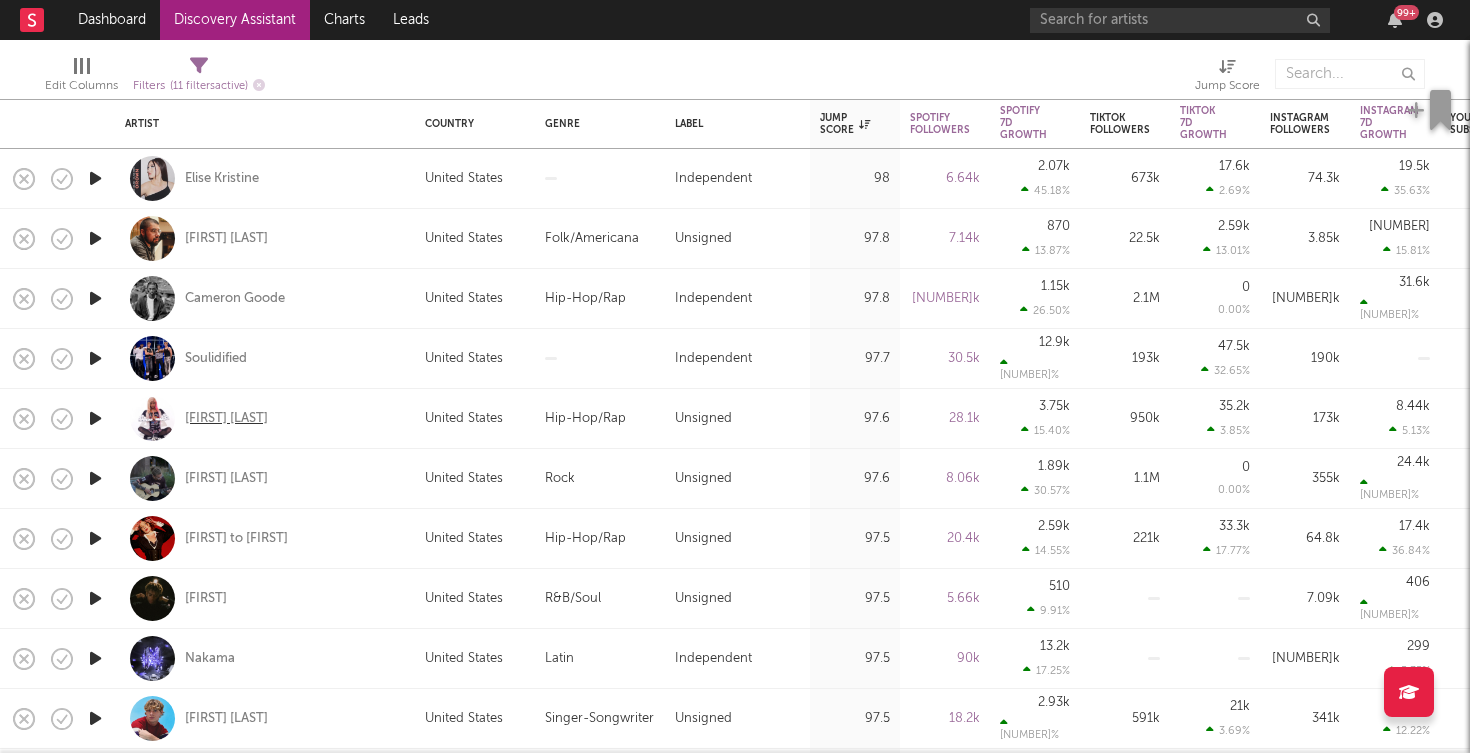 click on "[FIRST] [LAST]" at bounding box center (226, 419) 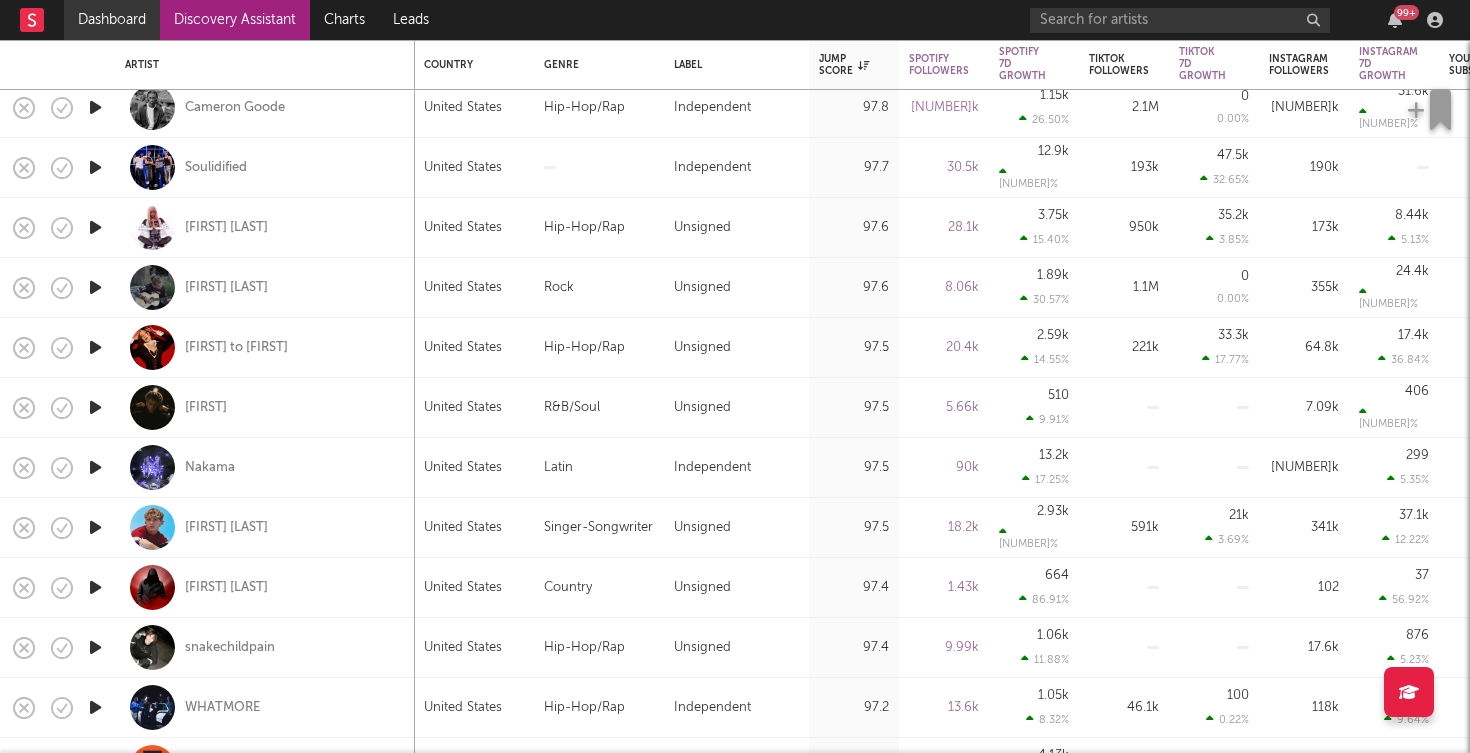 click on "Dashboard" at bounding box center (112, 20) 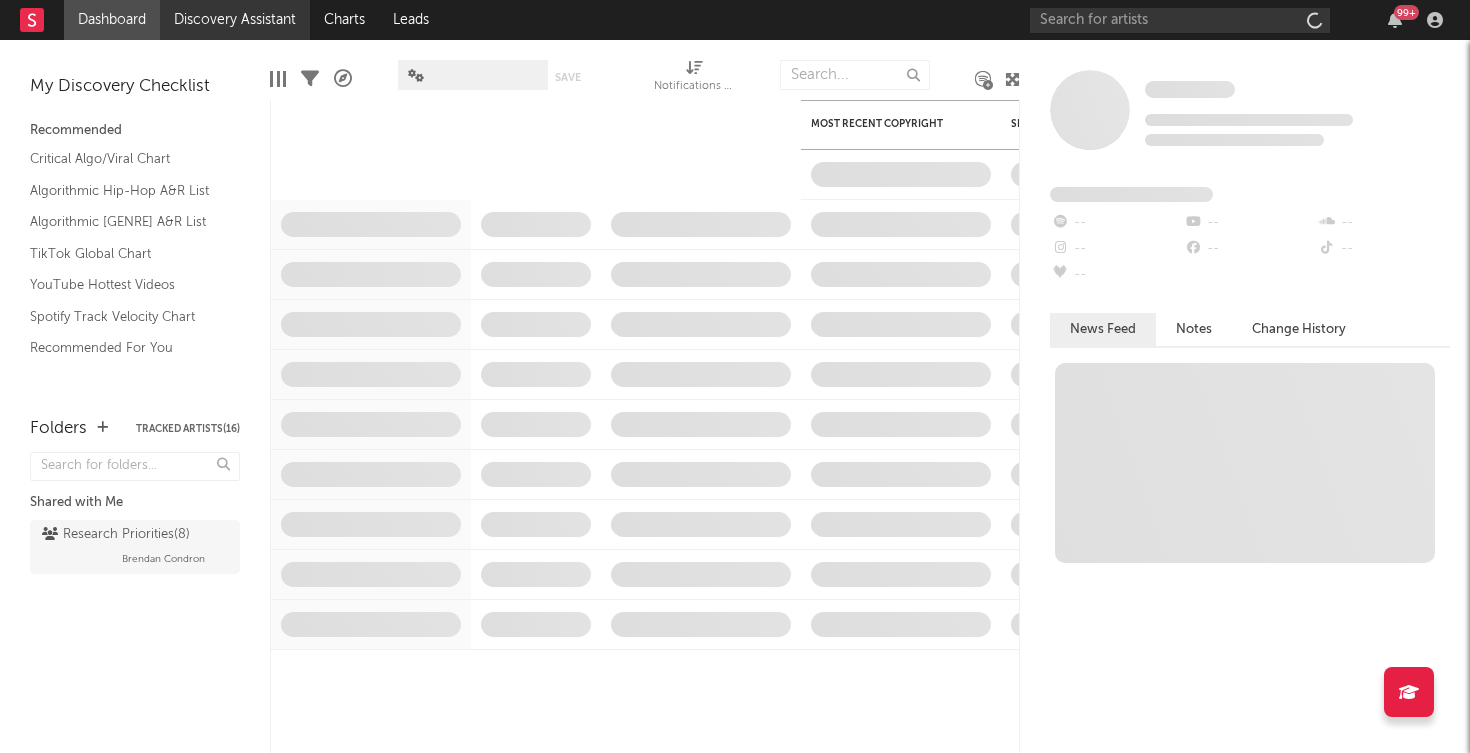 click on "Discovery Assistant" at bounding box center [235, 20] 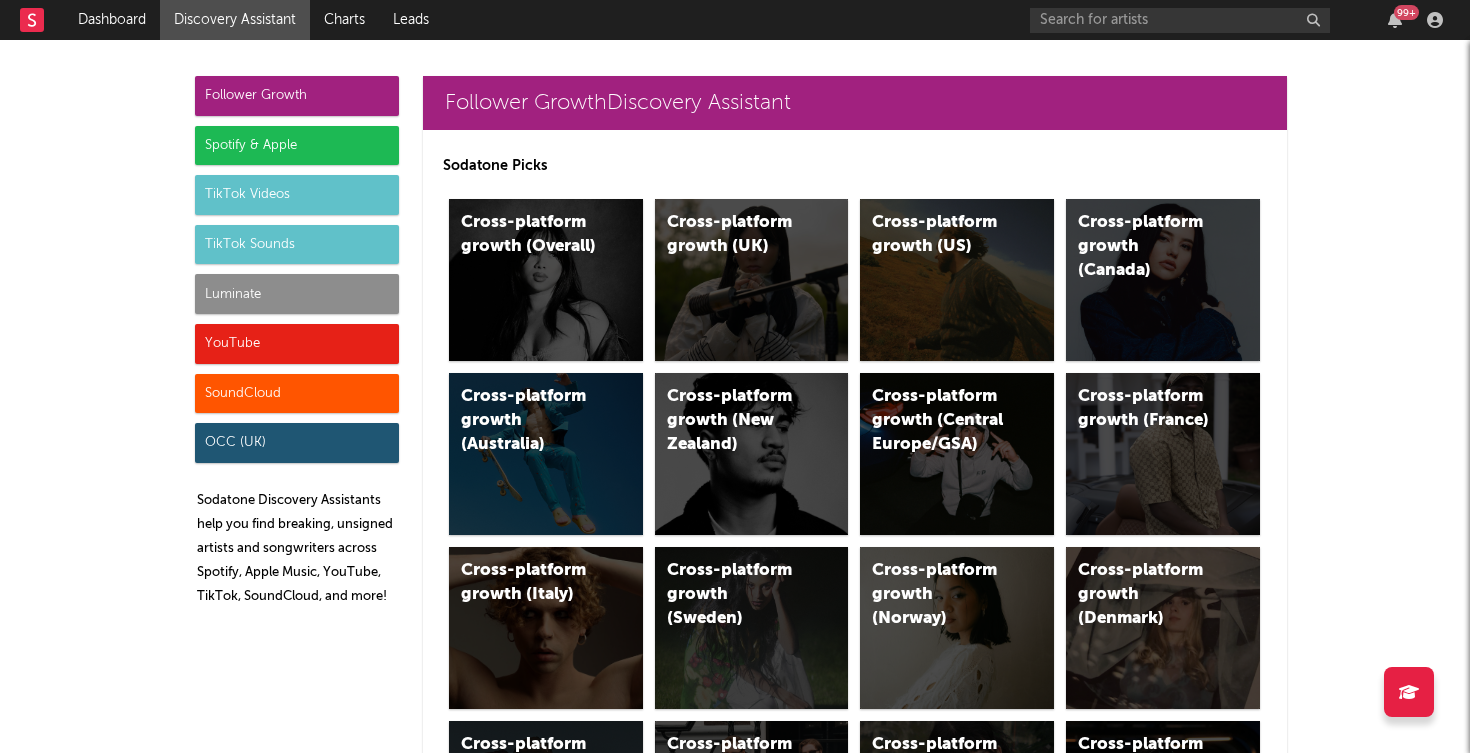 click on "YouTube" at bounding box center [297, 344] 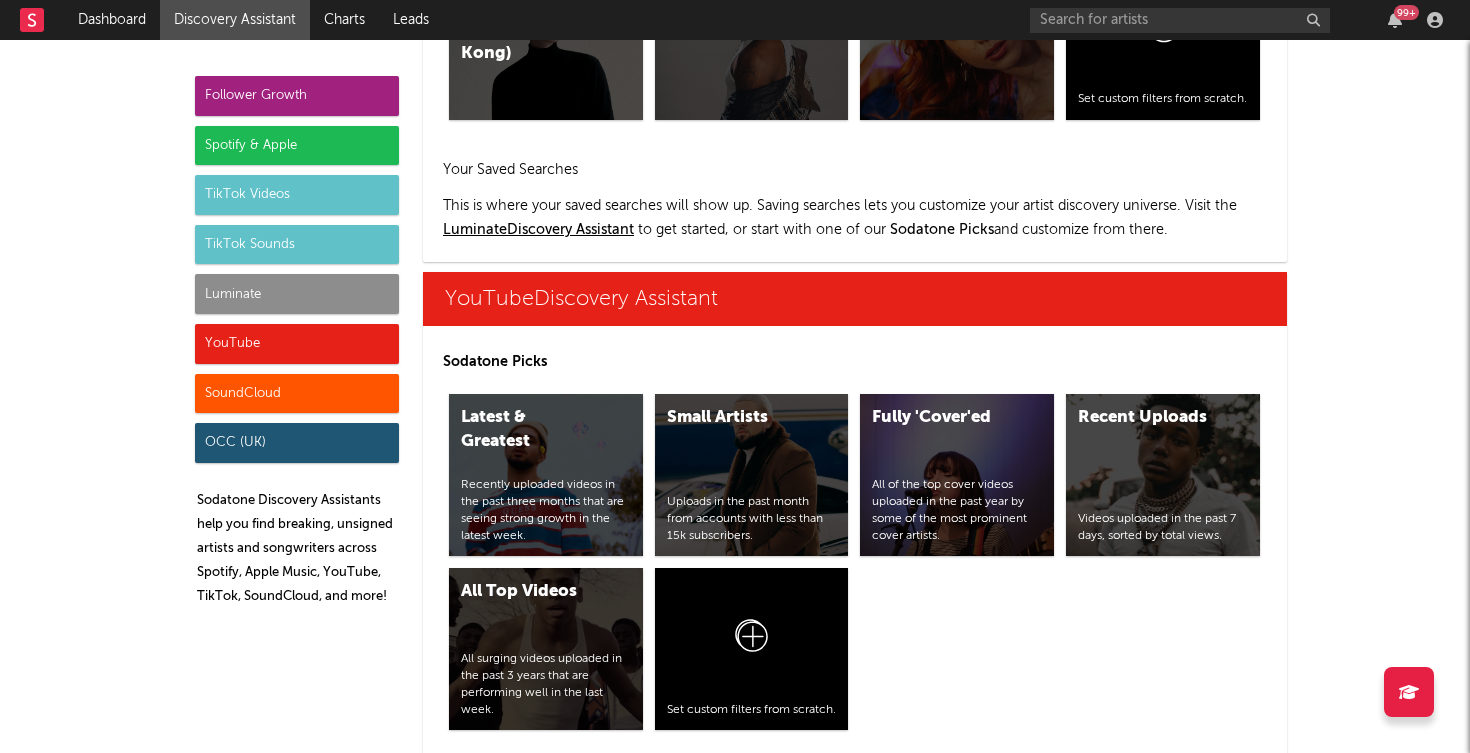 scroll, scrollTop: 11152, scrollLeft: 0, axis: vertical 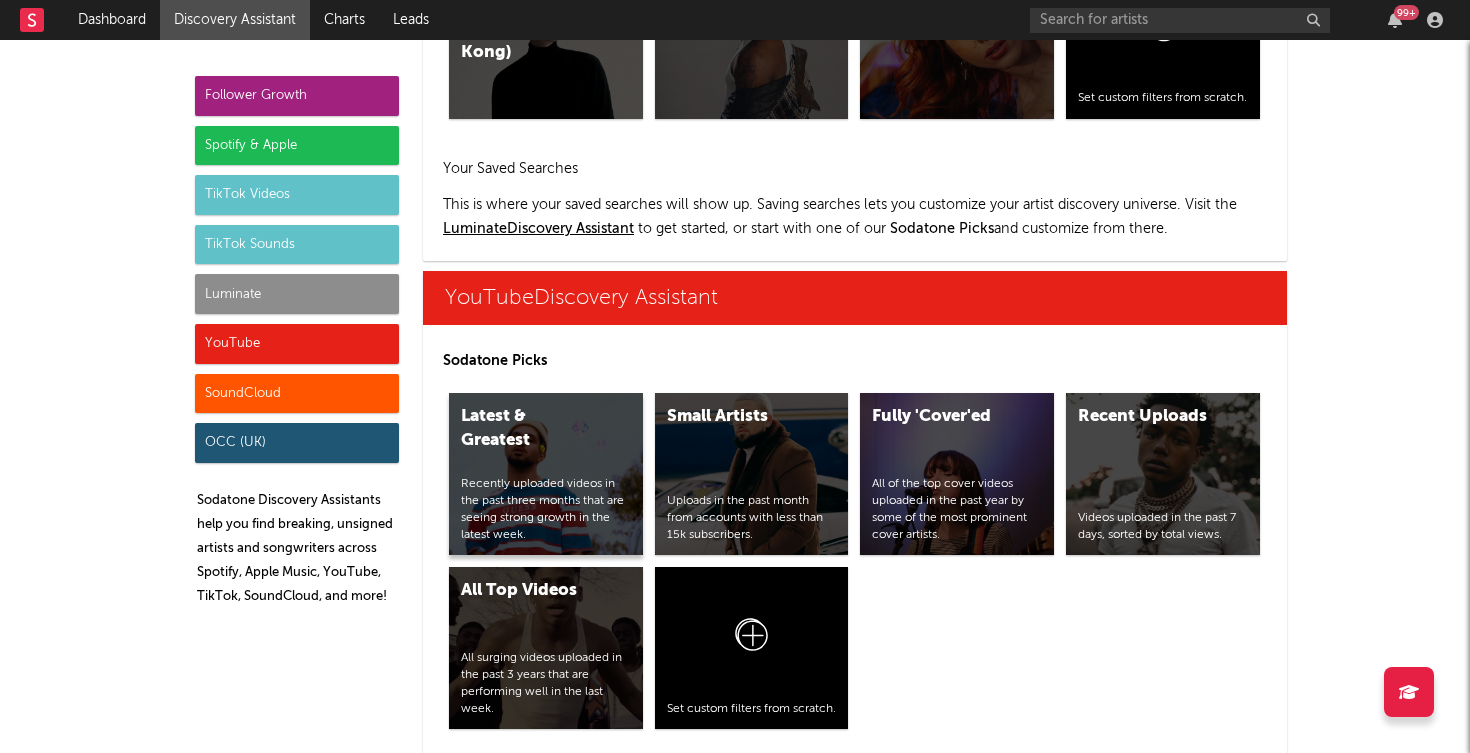 click on "Recently uploaded videos in the past three months that are seeing strong growth in the latest week." at bounding box center (546, 509) 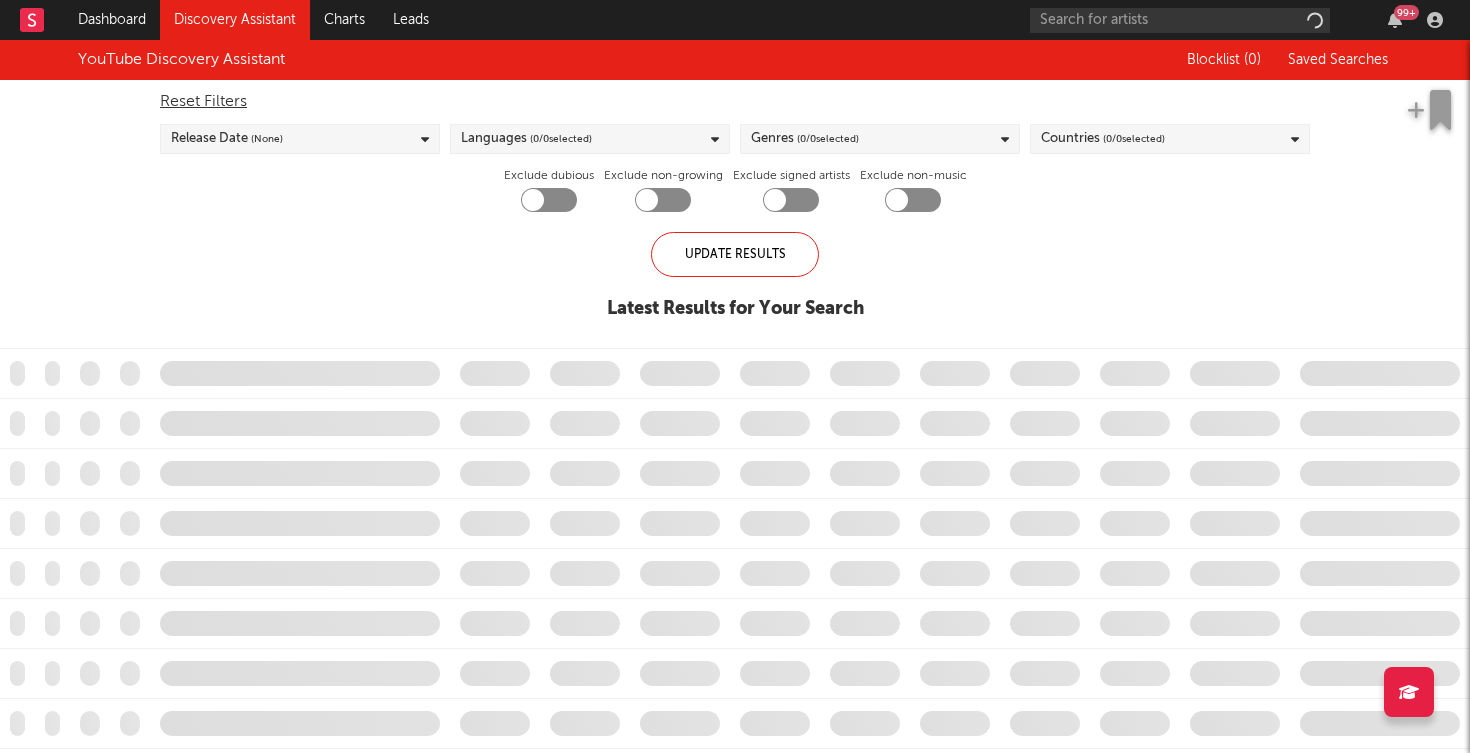 checkbox on "true" 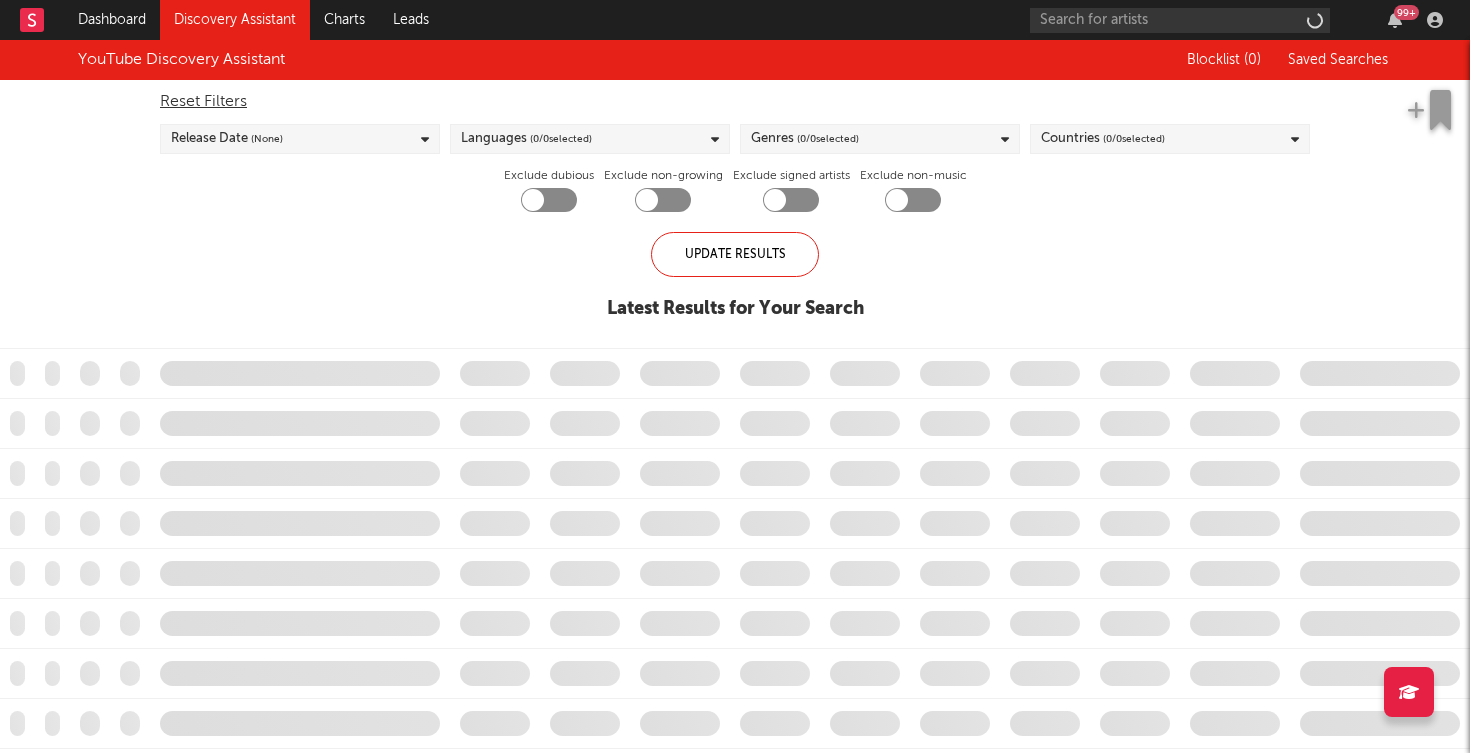 checkbox on "true" 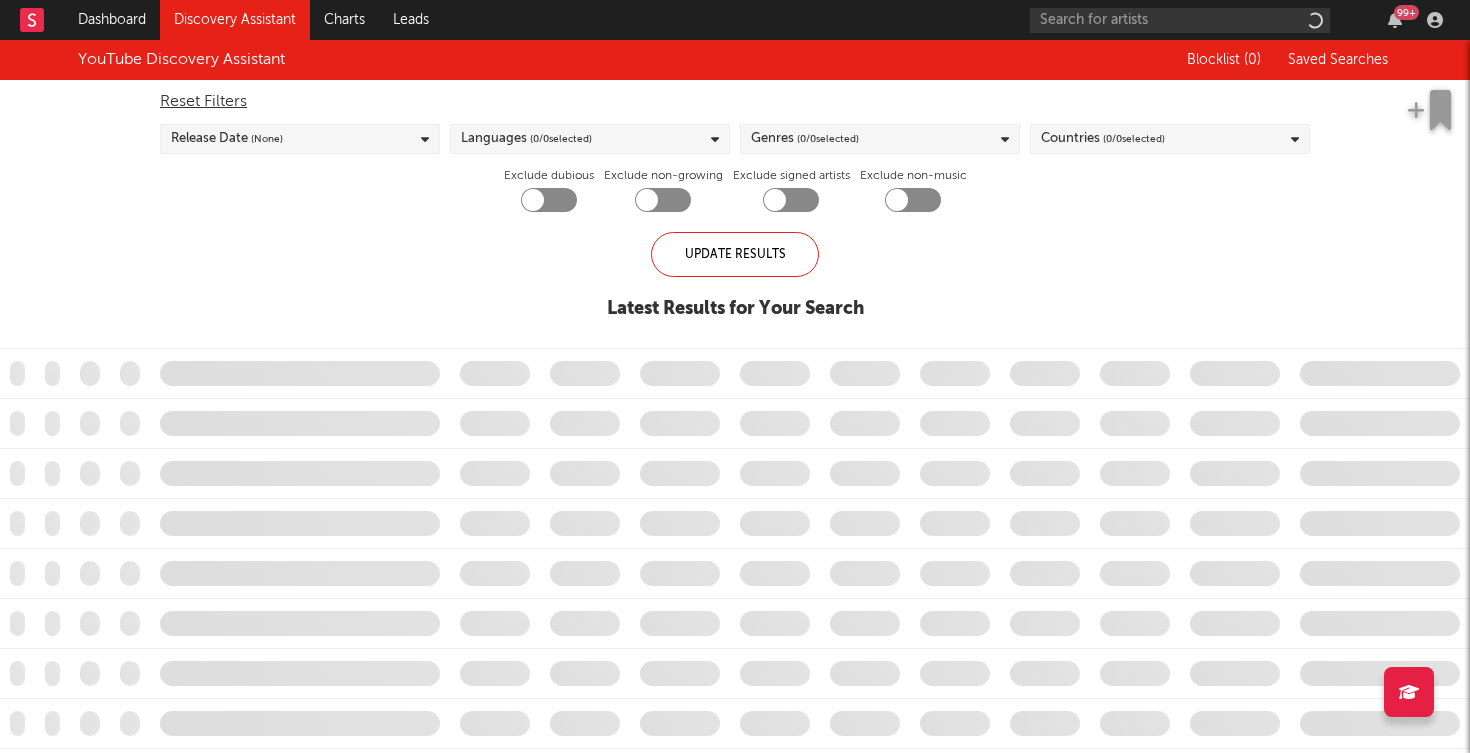 checkbox on "true" 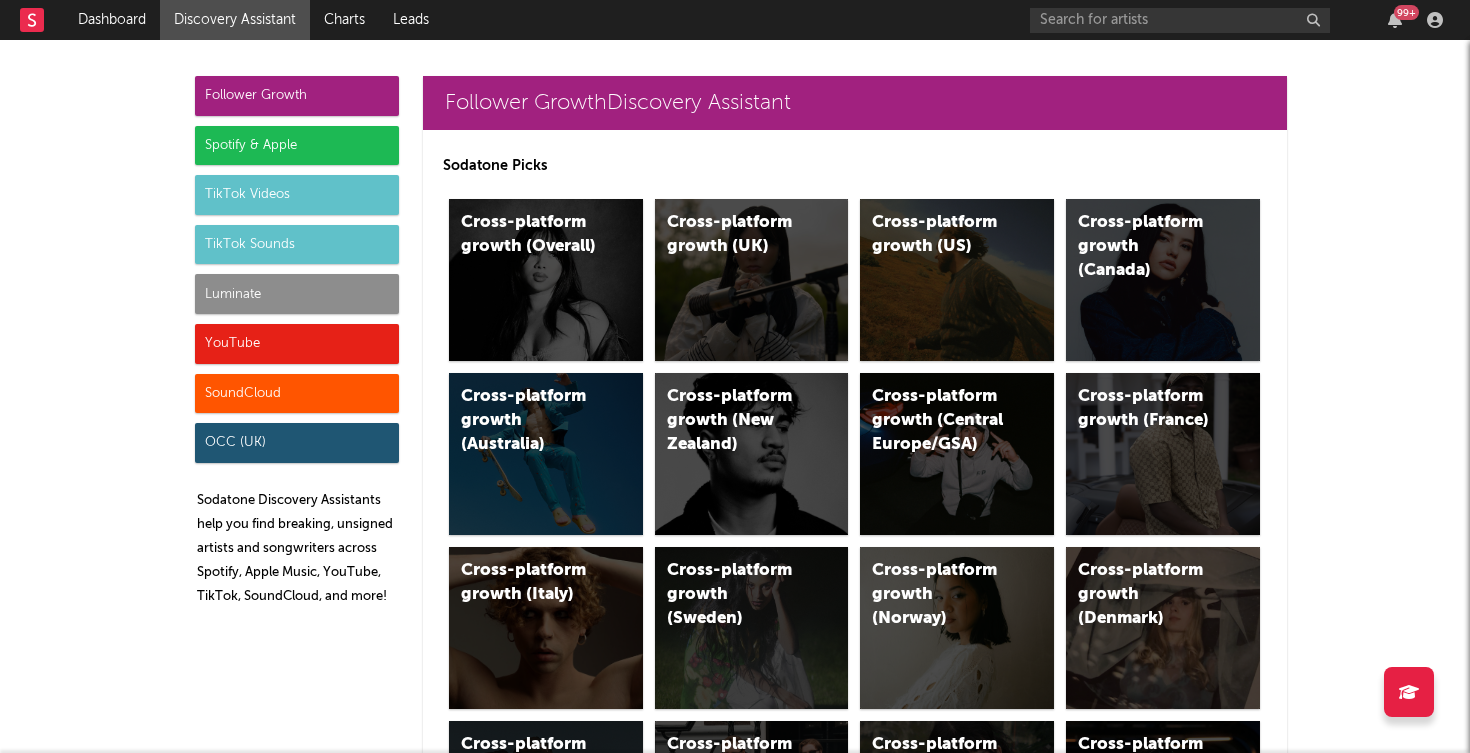 click on "YouTube" at bounding box center (297, 344) 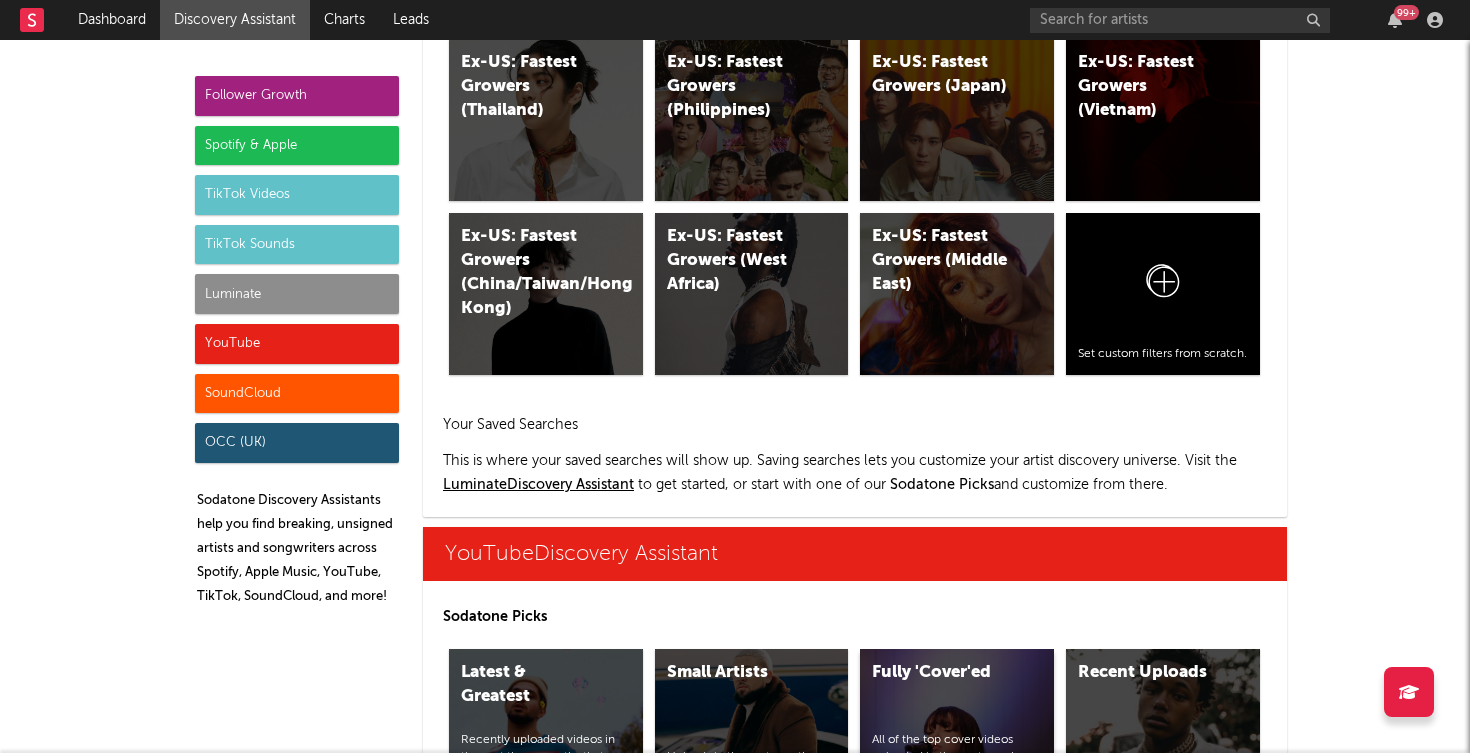 scroll, scrollTop: 11247, scrollLeft: 0, axis: vertical 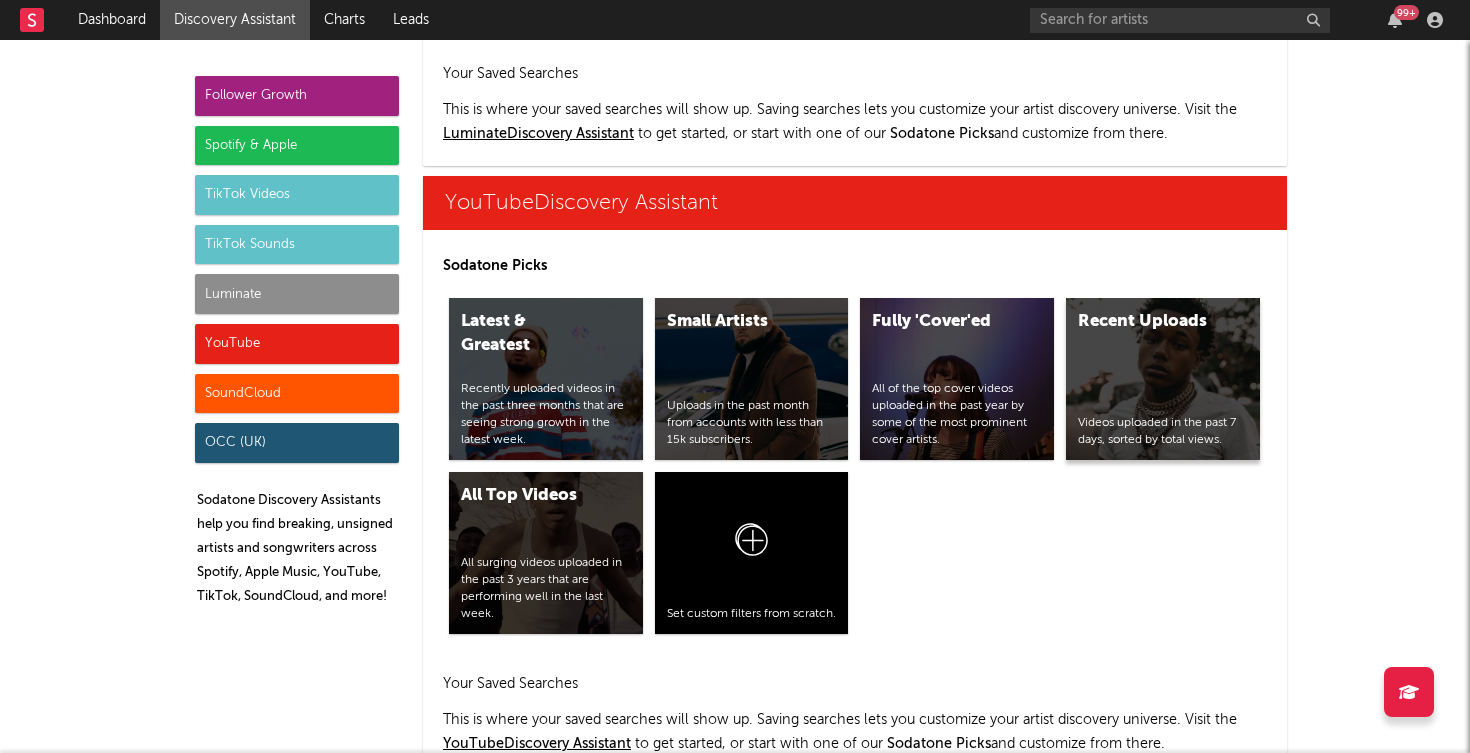 click on "Recent Uploads Videos uploaded in the past 7 days, sorted by total views." at bounding box center [1163, 379] 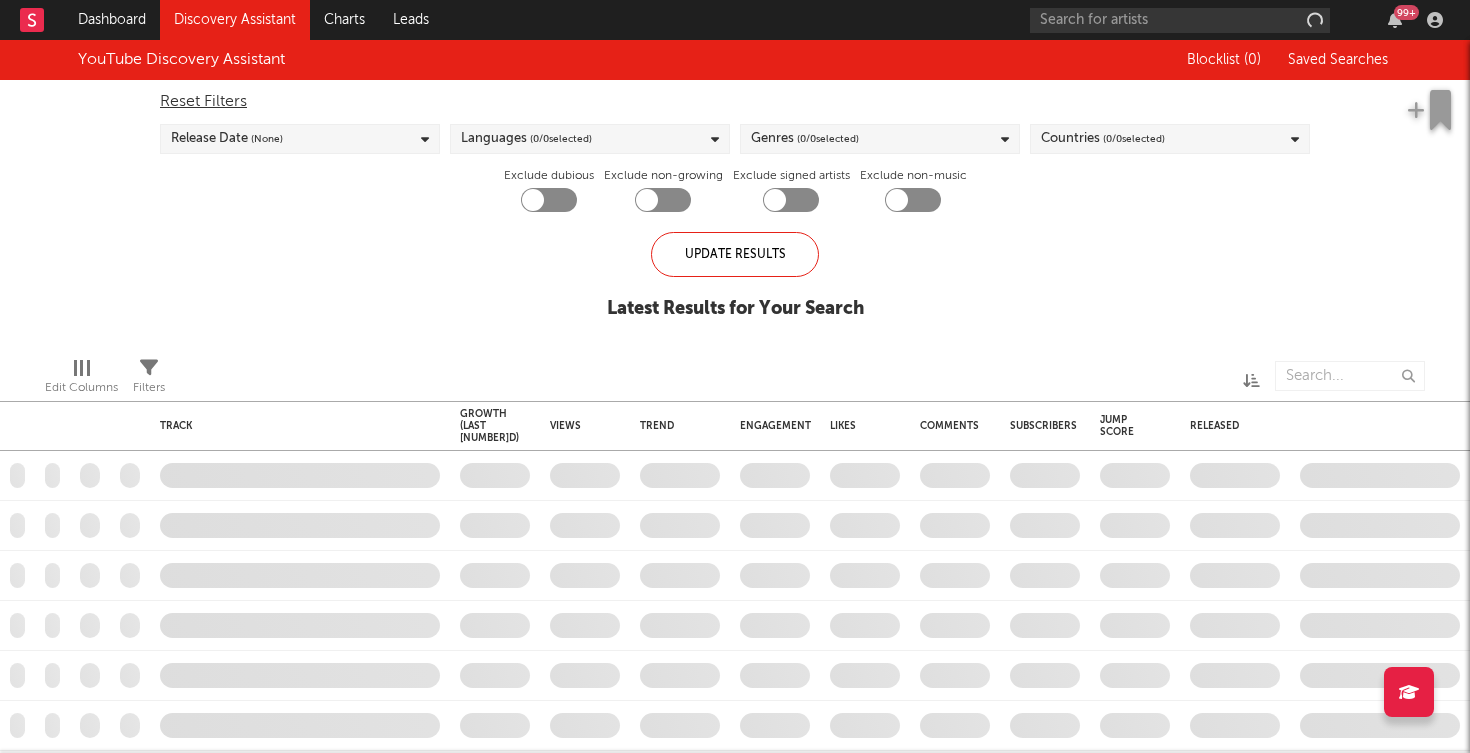 checkbox on "true" 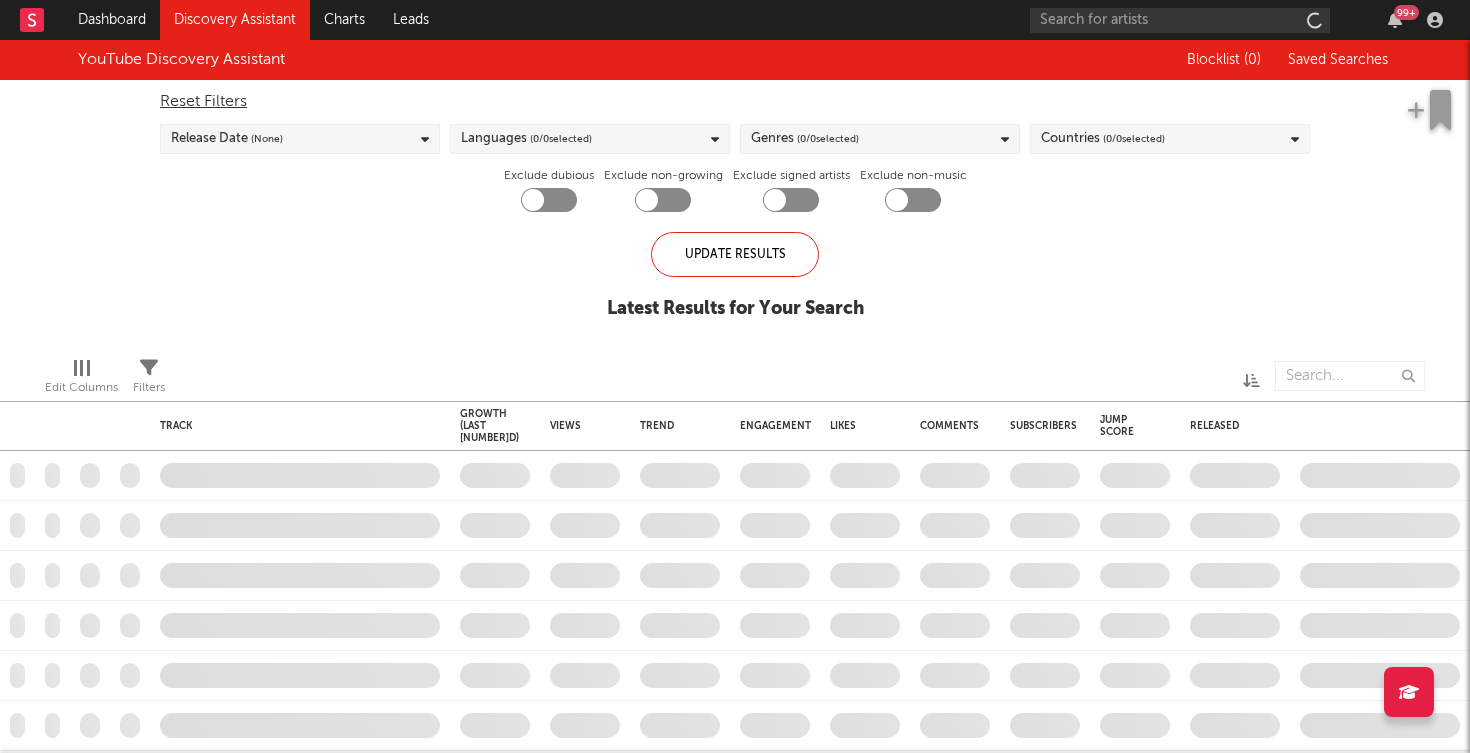 checkbox on "true" 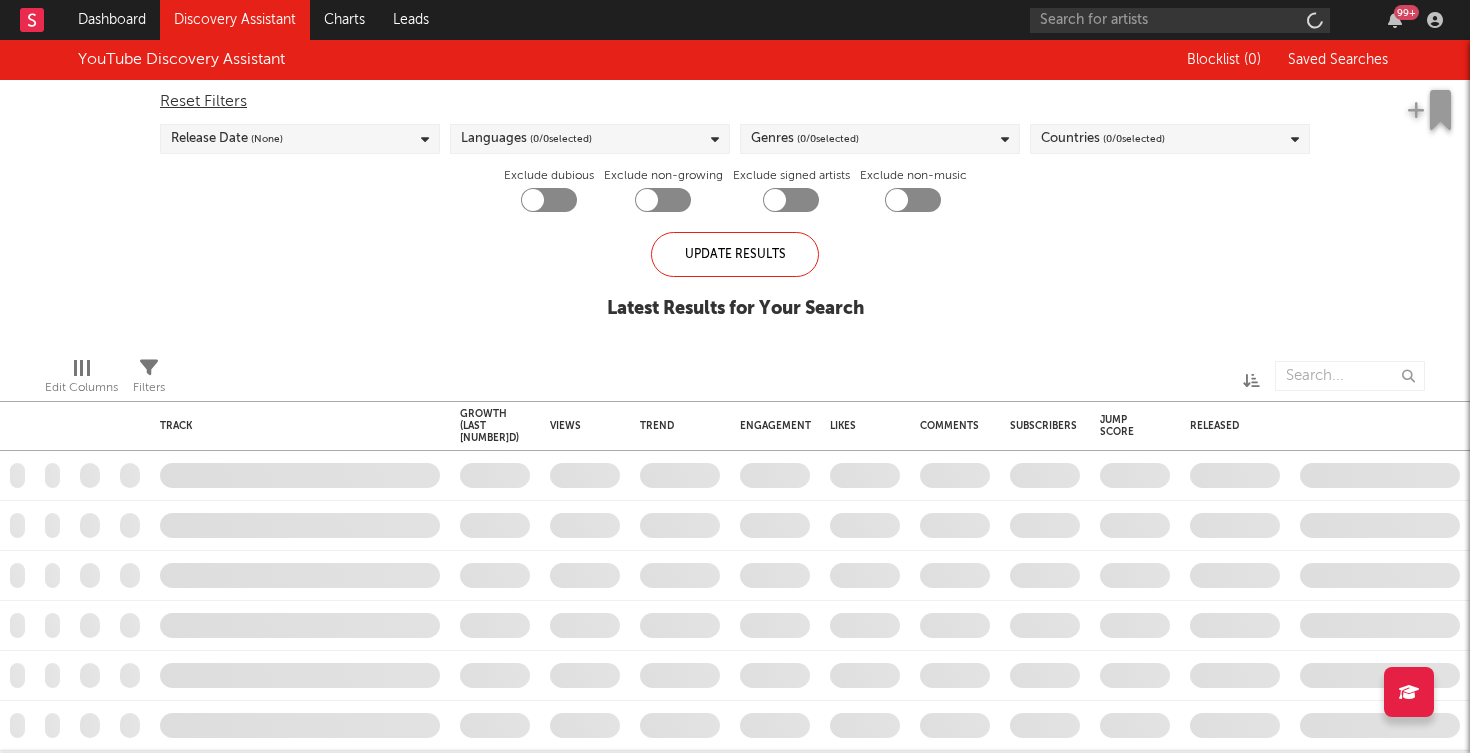 checkbox on "true" 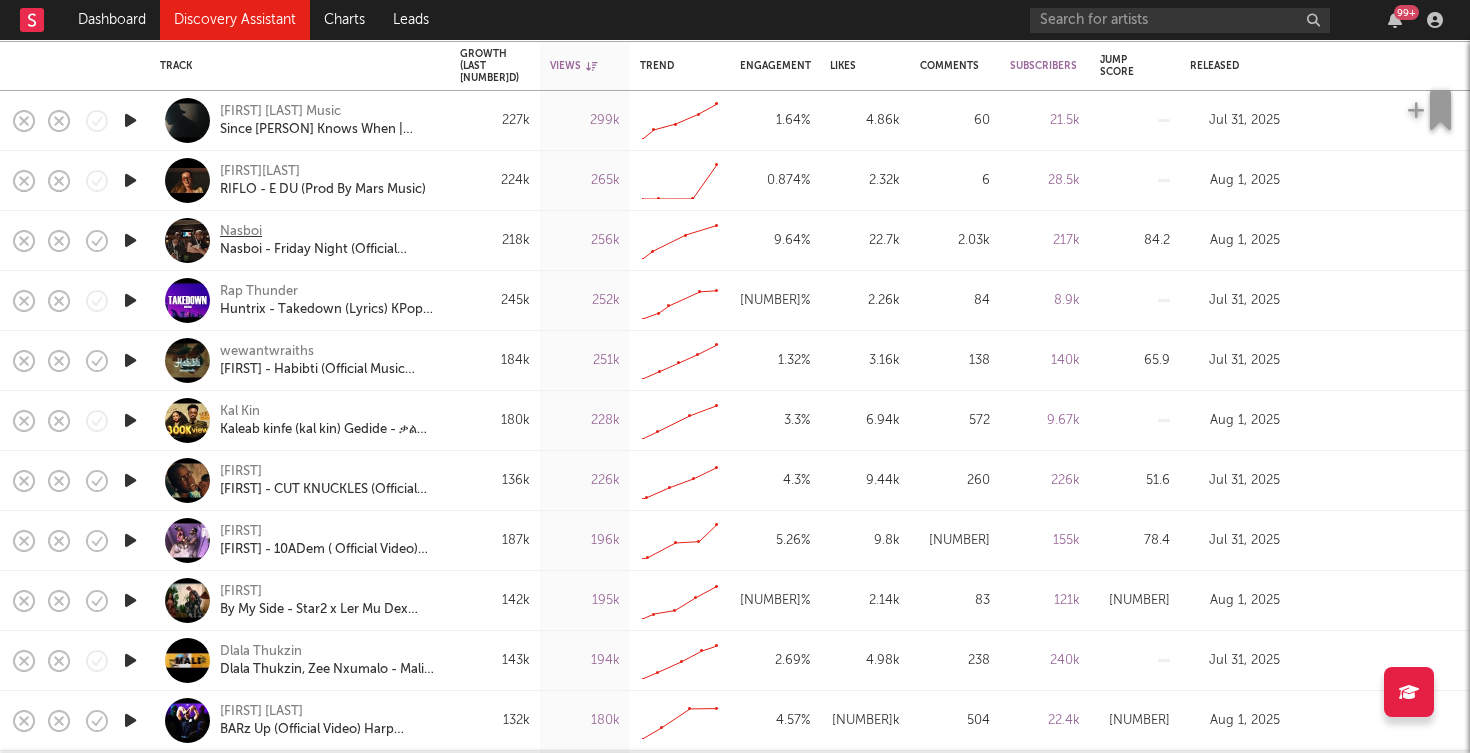 click on "Nasboi" at bounding box center (241, 232) 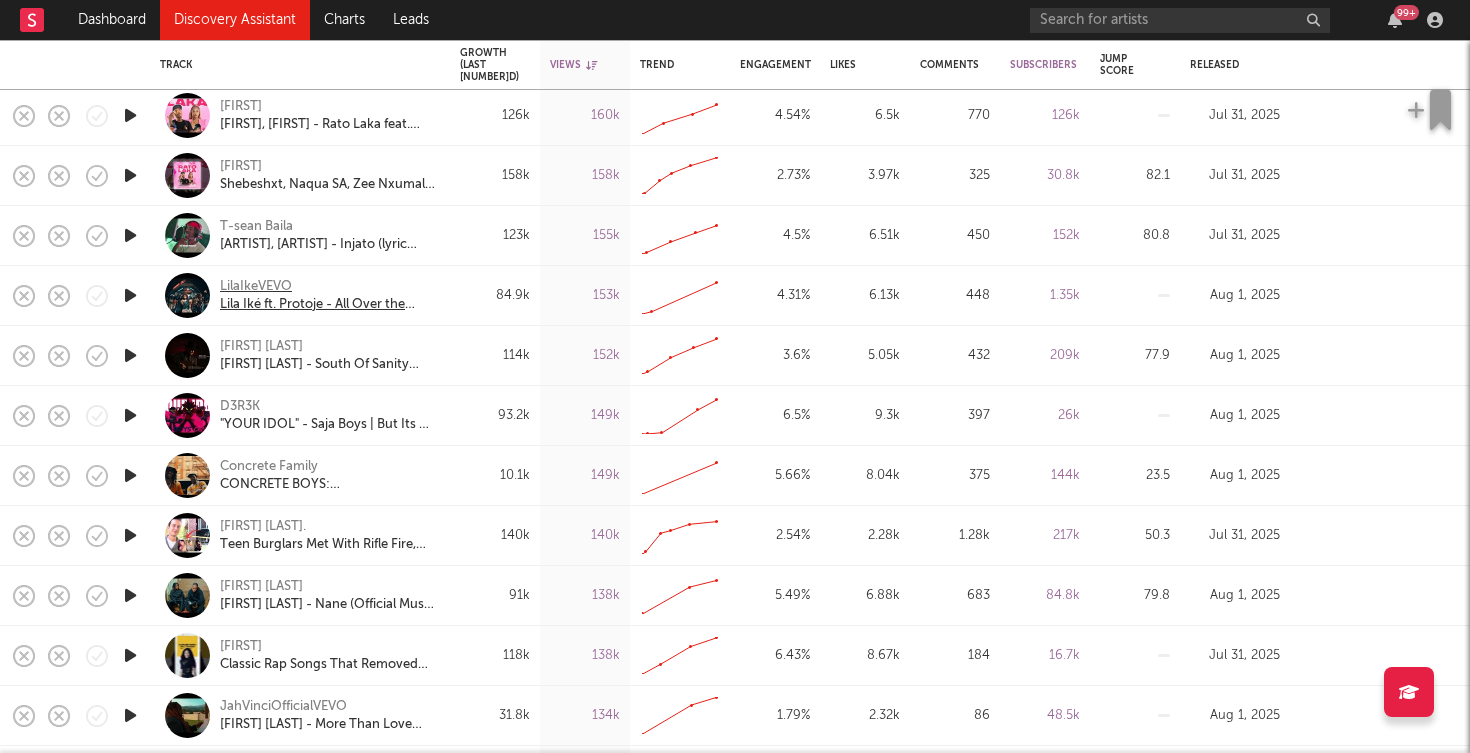 click on "LilaIkeVEVO" at bounding box center [327, 287] 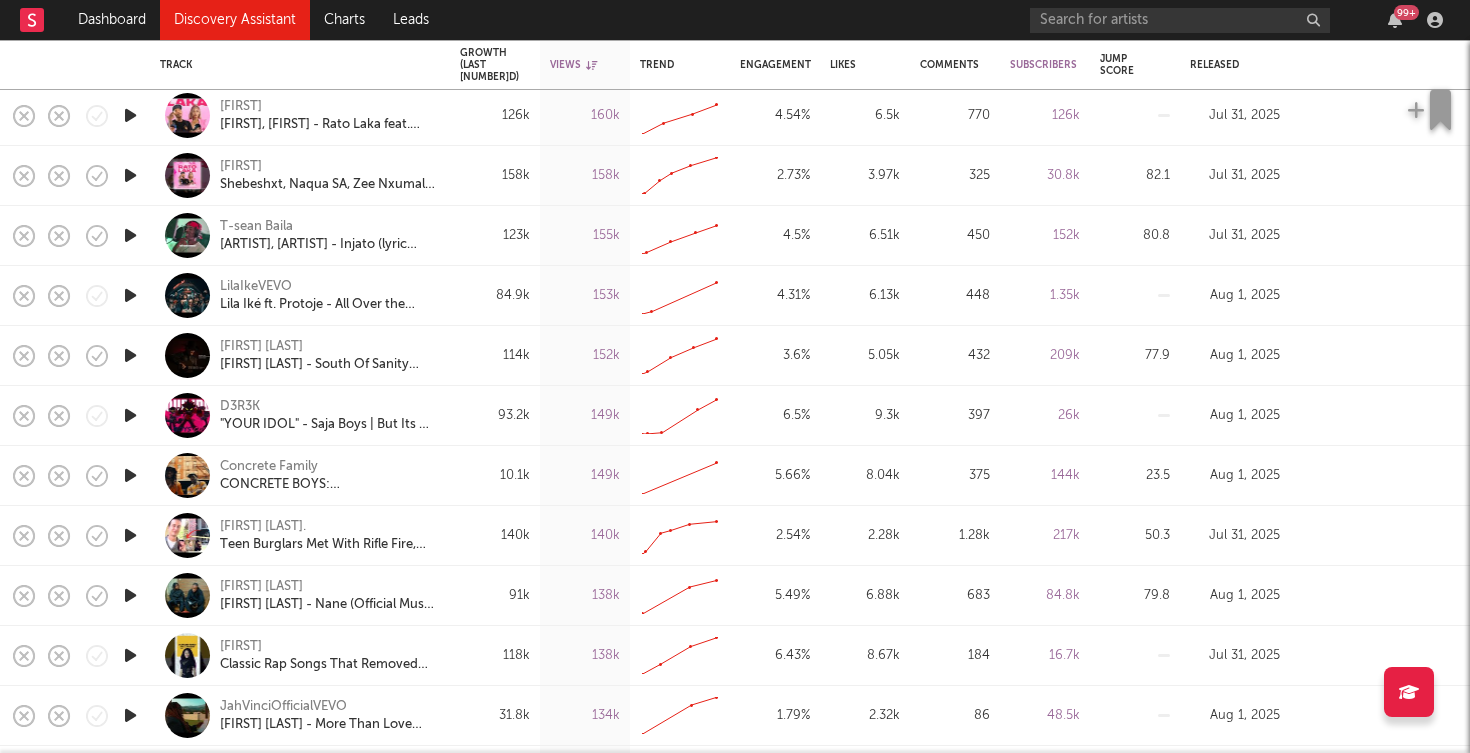 click on "84.9k" at bounding box center (495, 296) 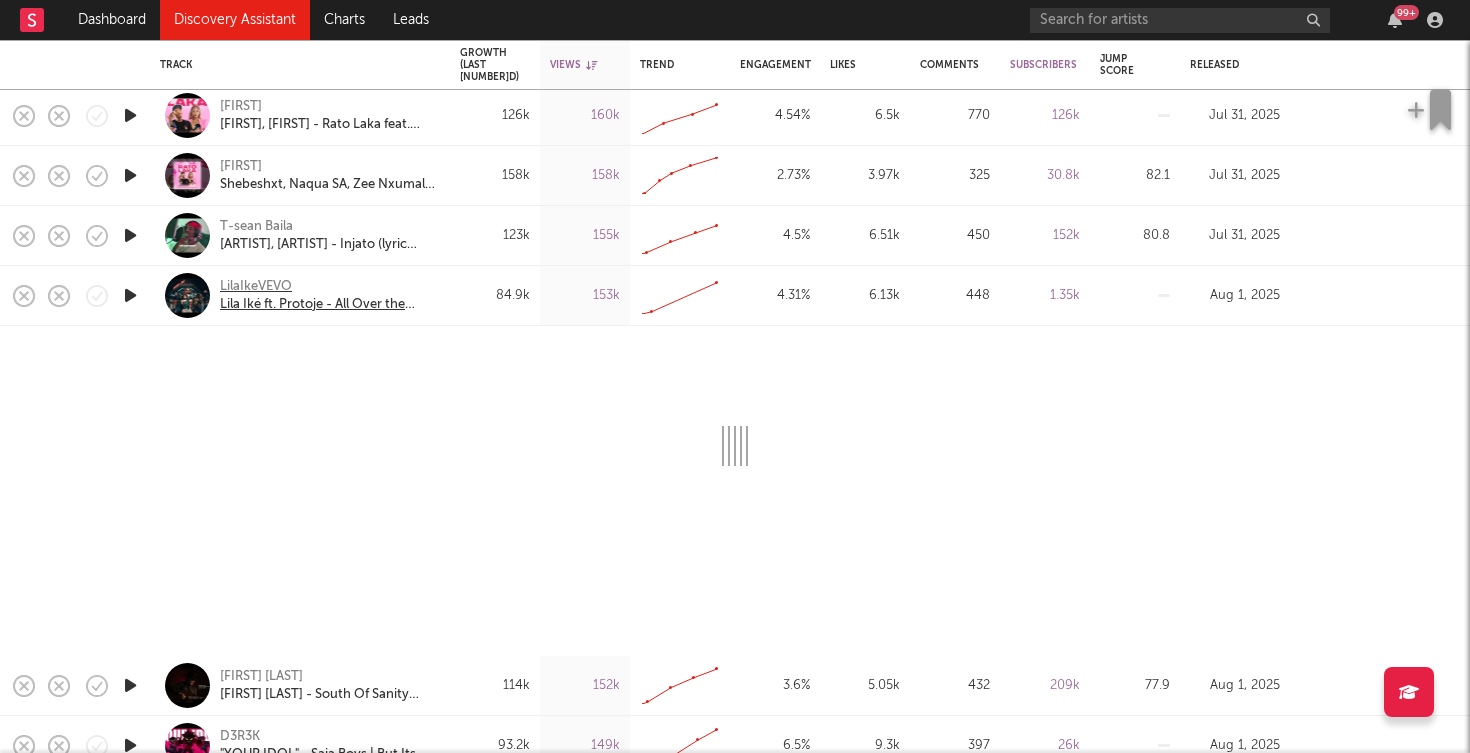 click on "LilaIkeVEVO" at bounding box center (327, 287) 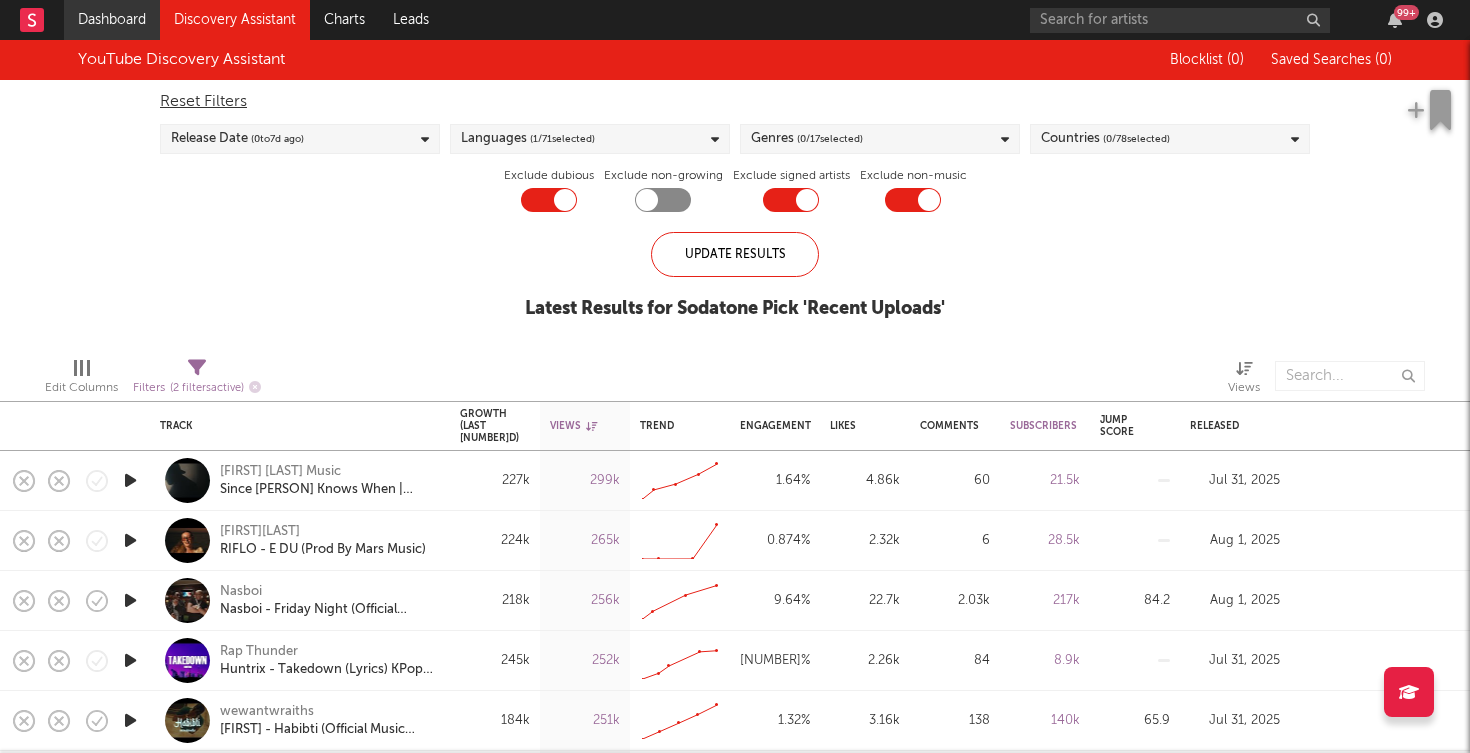 click on "Dashboard" at bounding box center [112, 20] 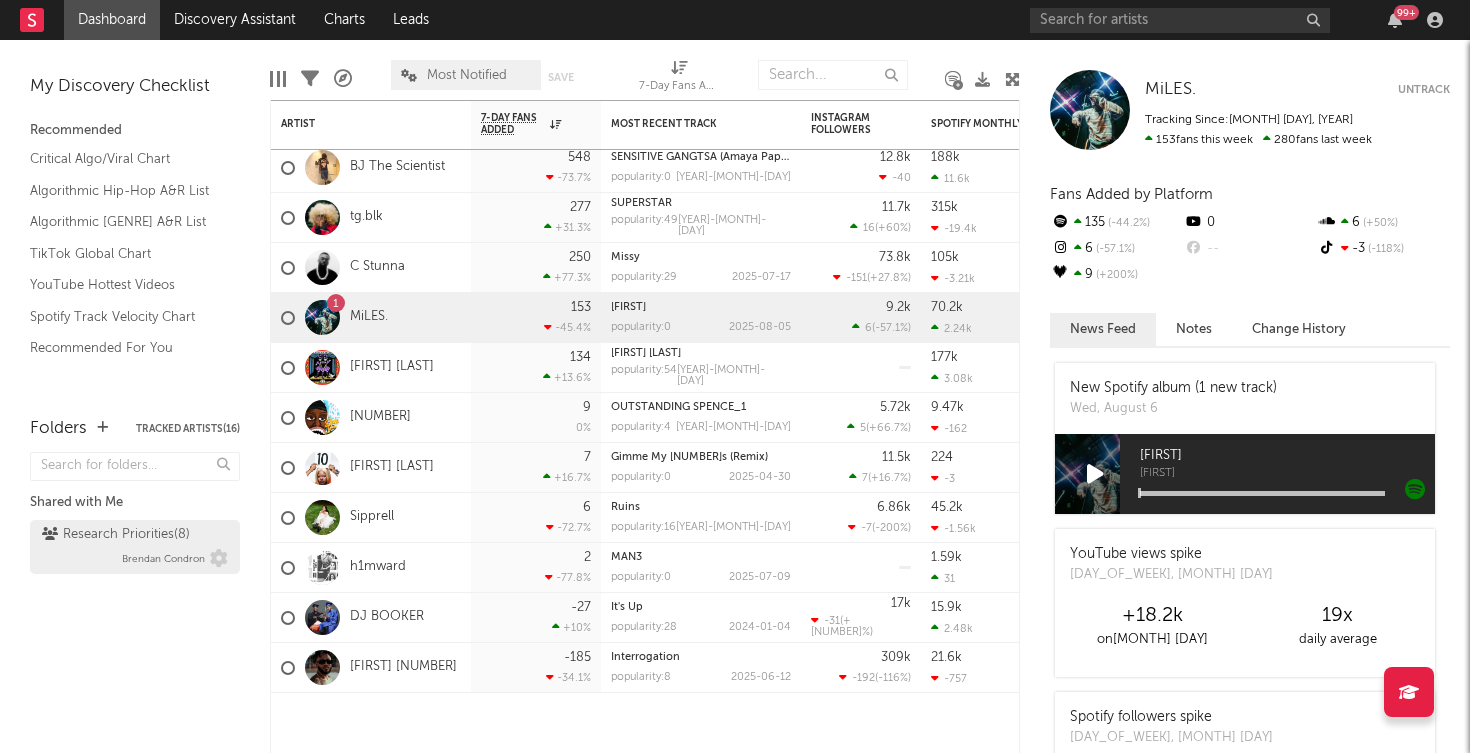 click on "Research Priorities ( [NUMBER] )" at bounding box center [116, 535] 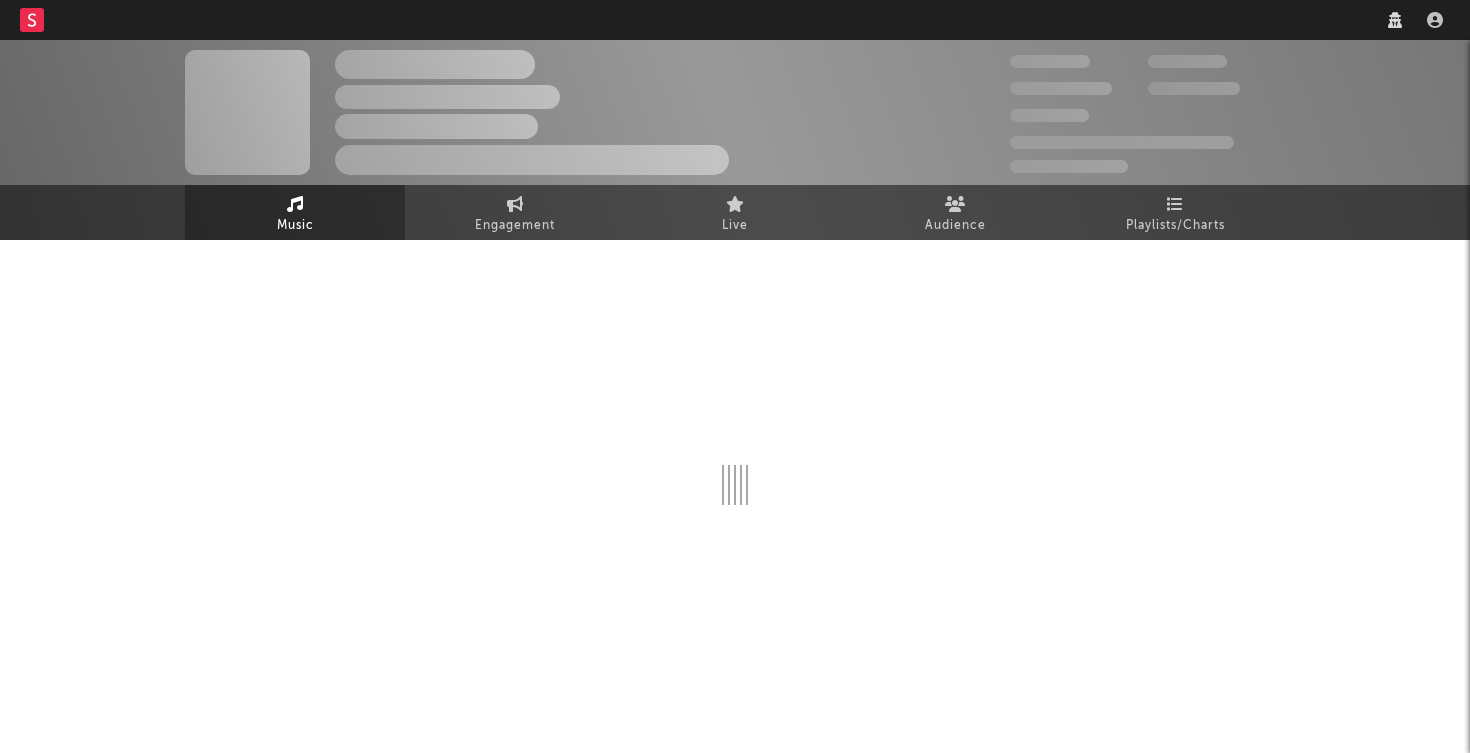 scroll, scrollTop: 0, scrollLeft: 0, axis: both 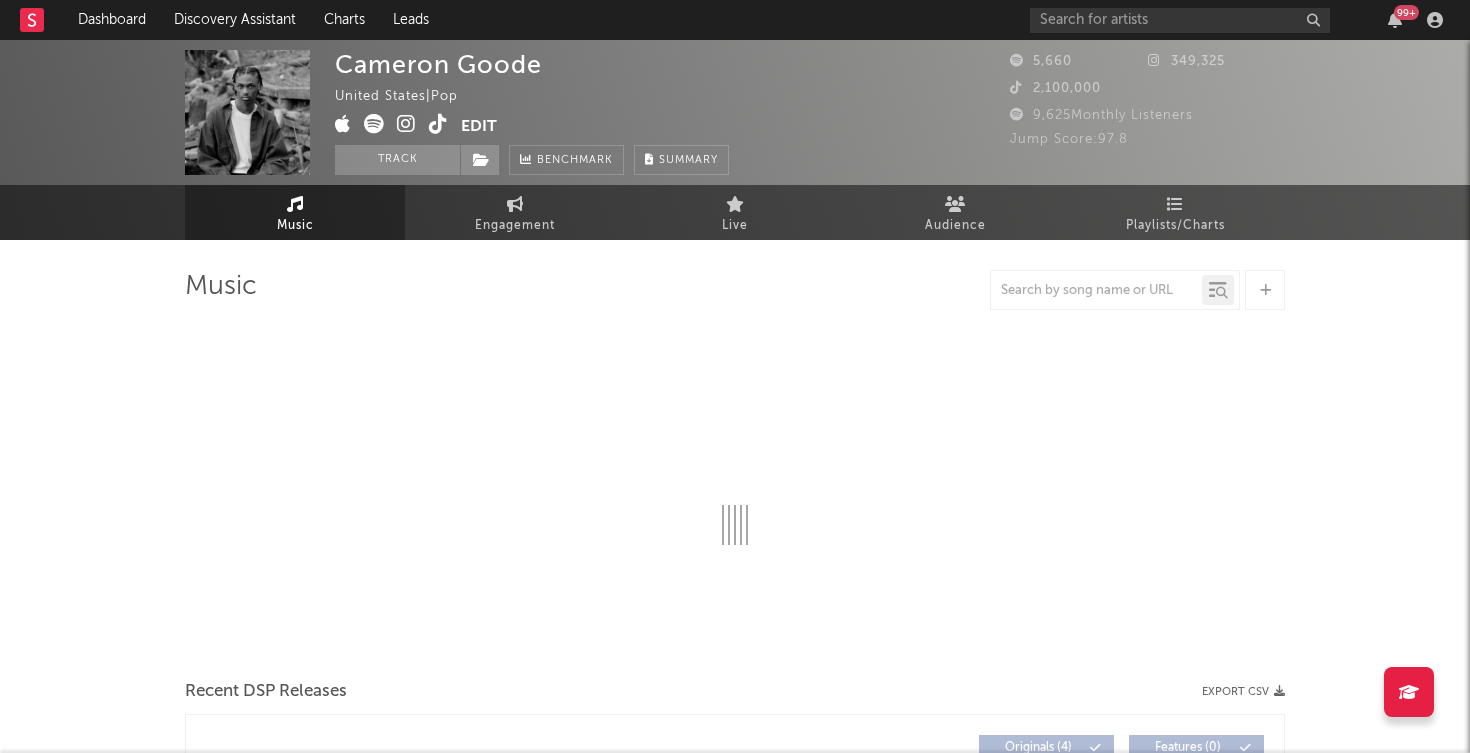 select on "6m" 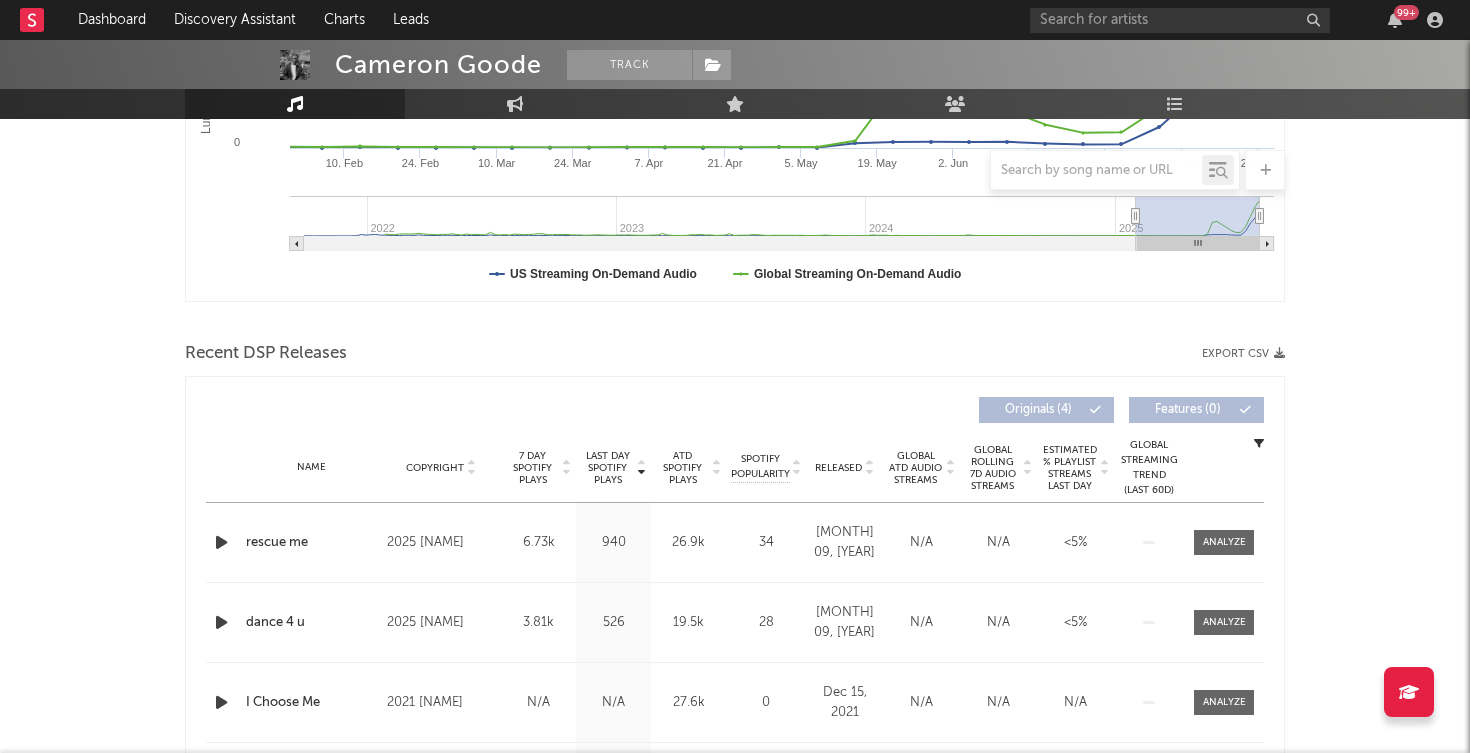 scroll, scrollTop: 641, scrollLeft: 0, axis: vertical 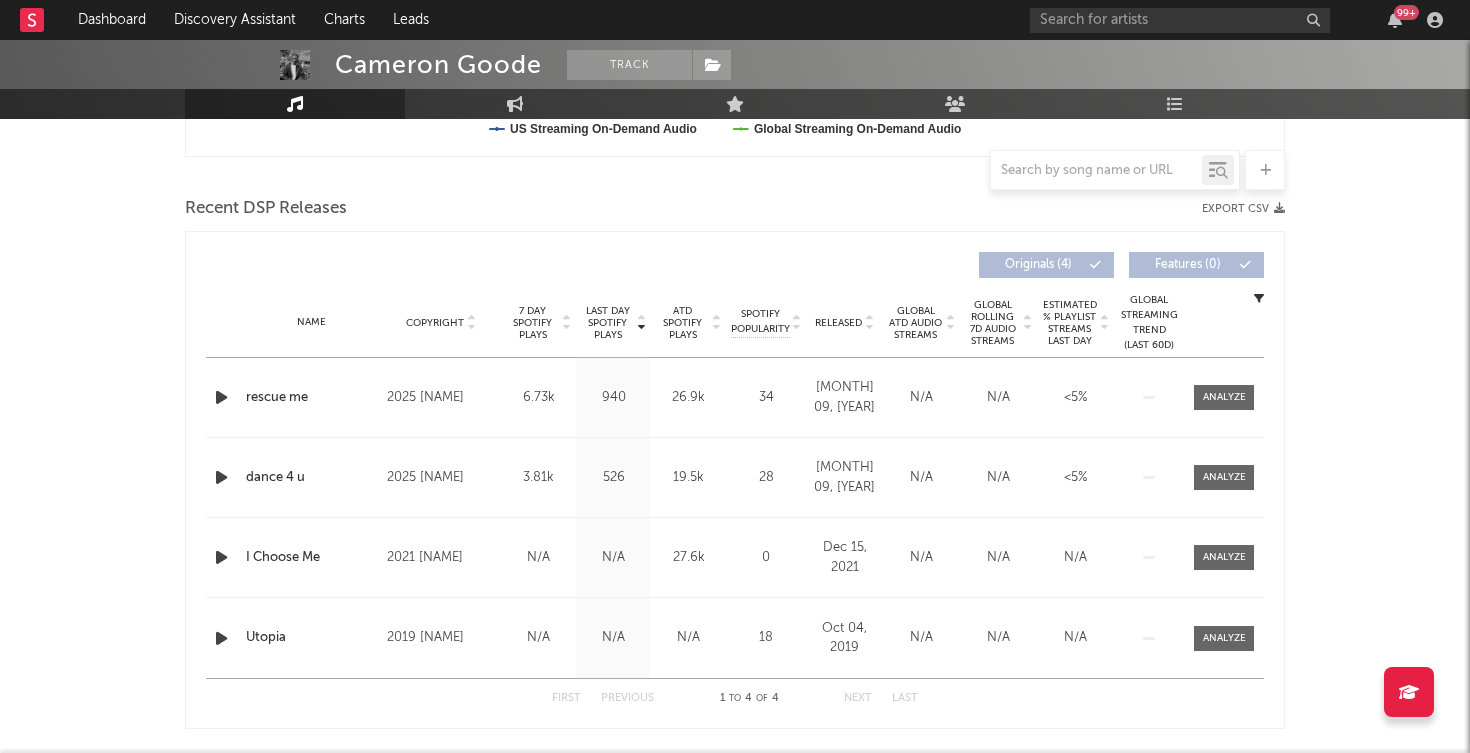 click at bounding box center (221, 557) 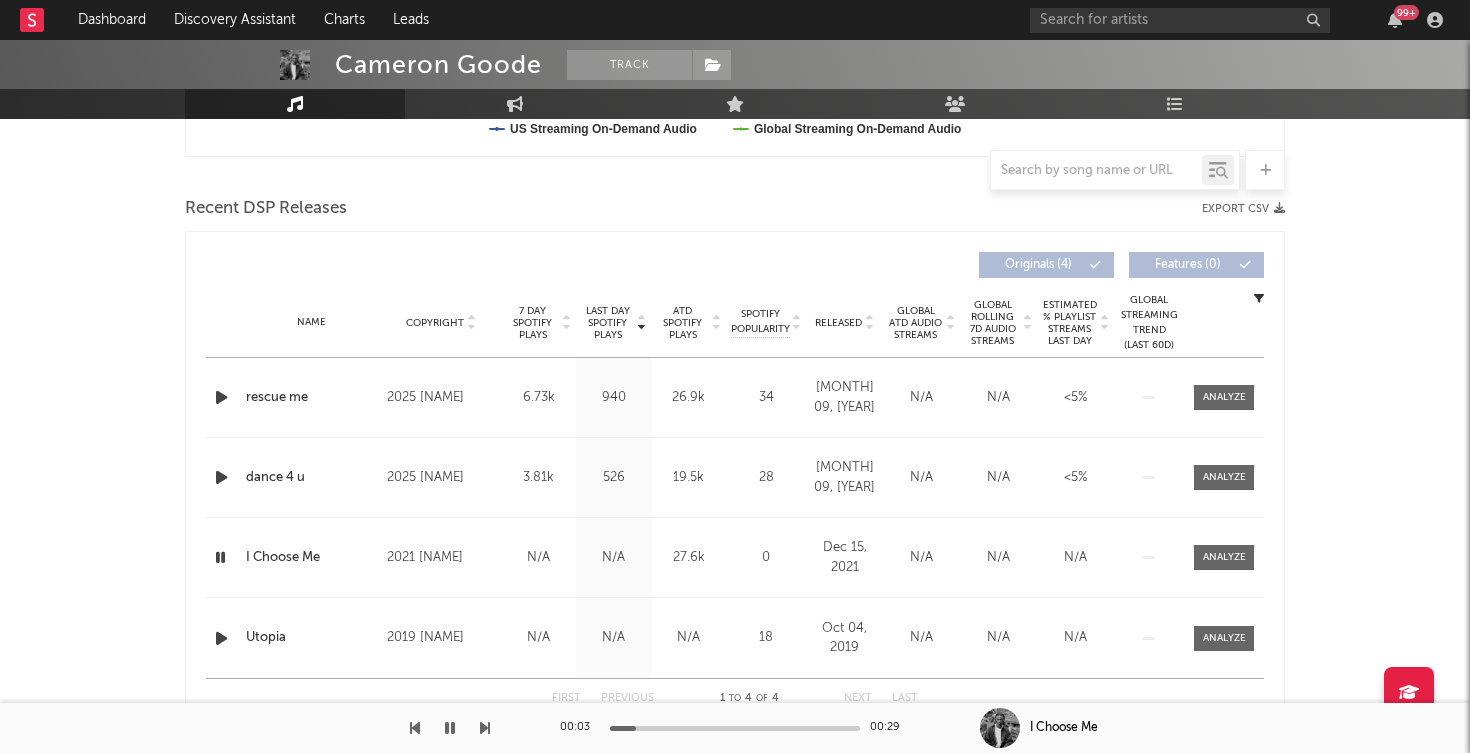 click at bounding box center (450, 728) 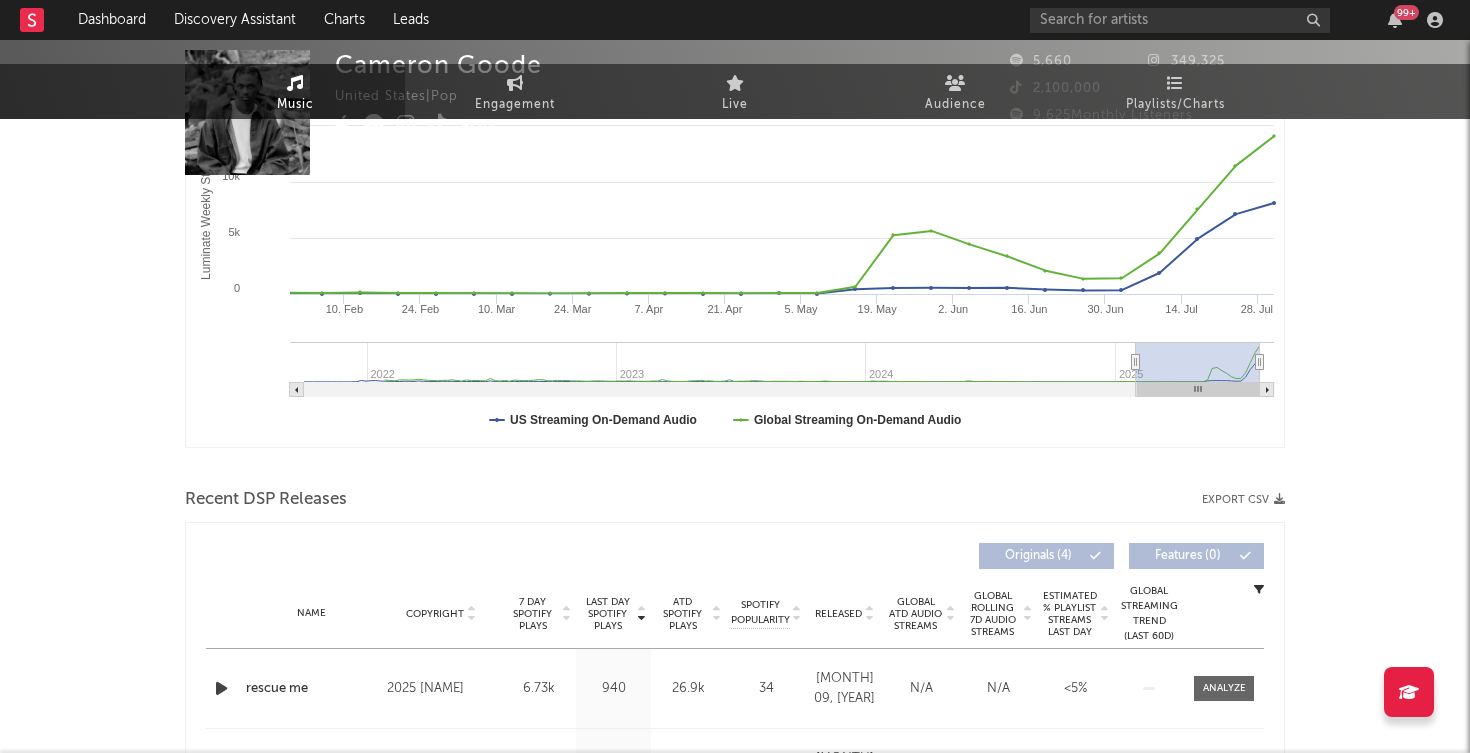 scroll, scrollTop: 0, scrollLeft: 0, axis: both 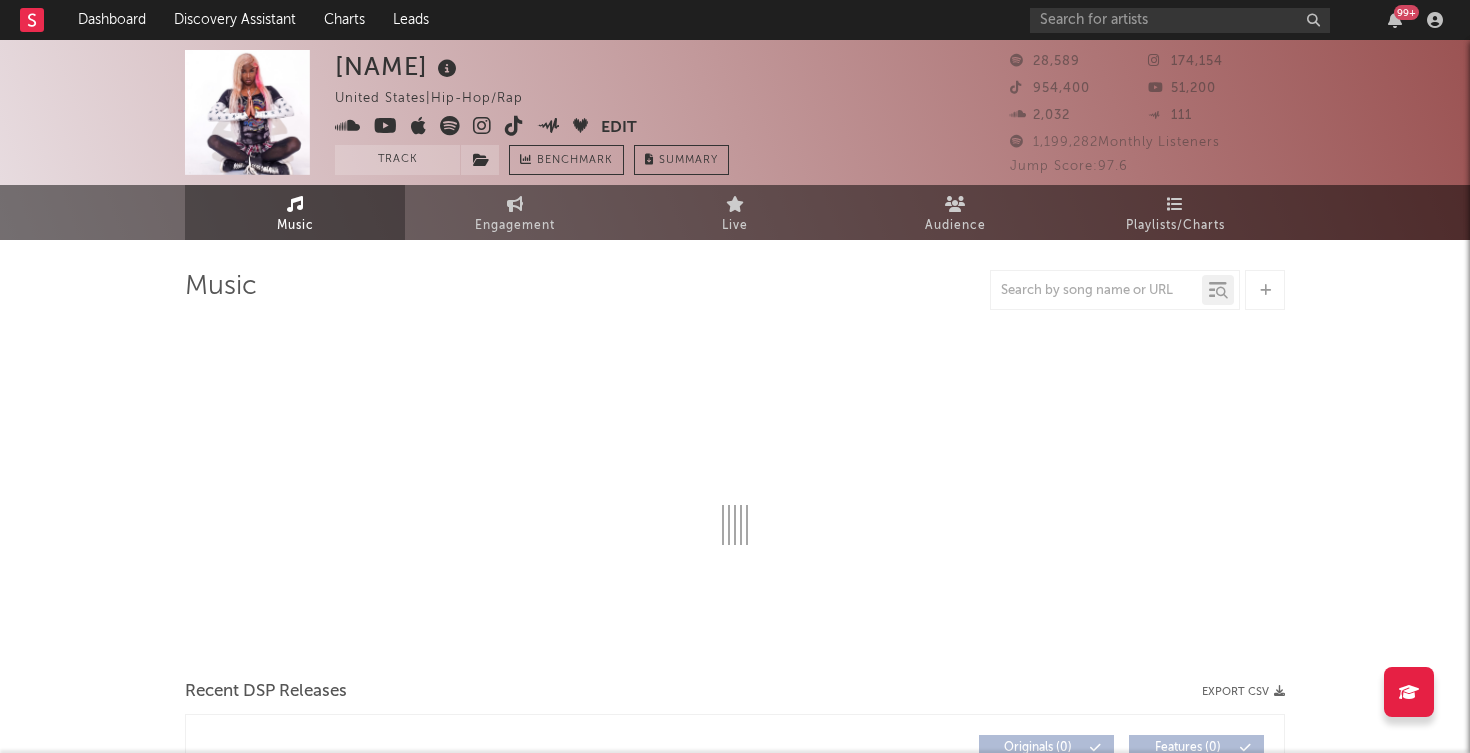 select on "6m" 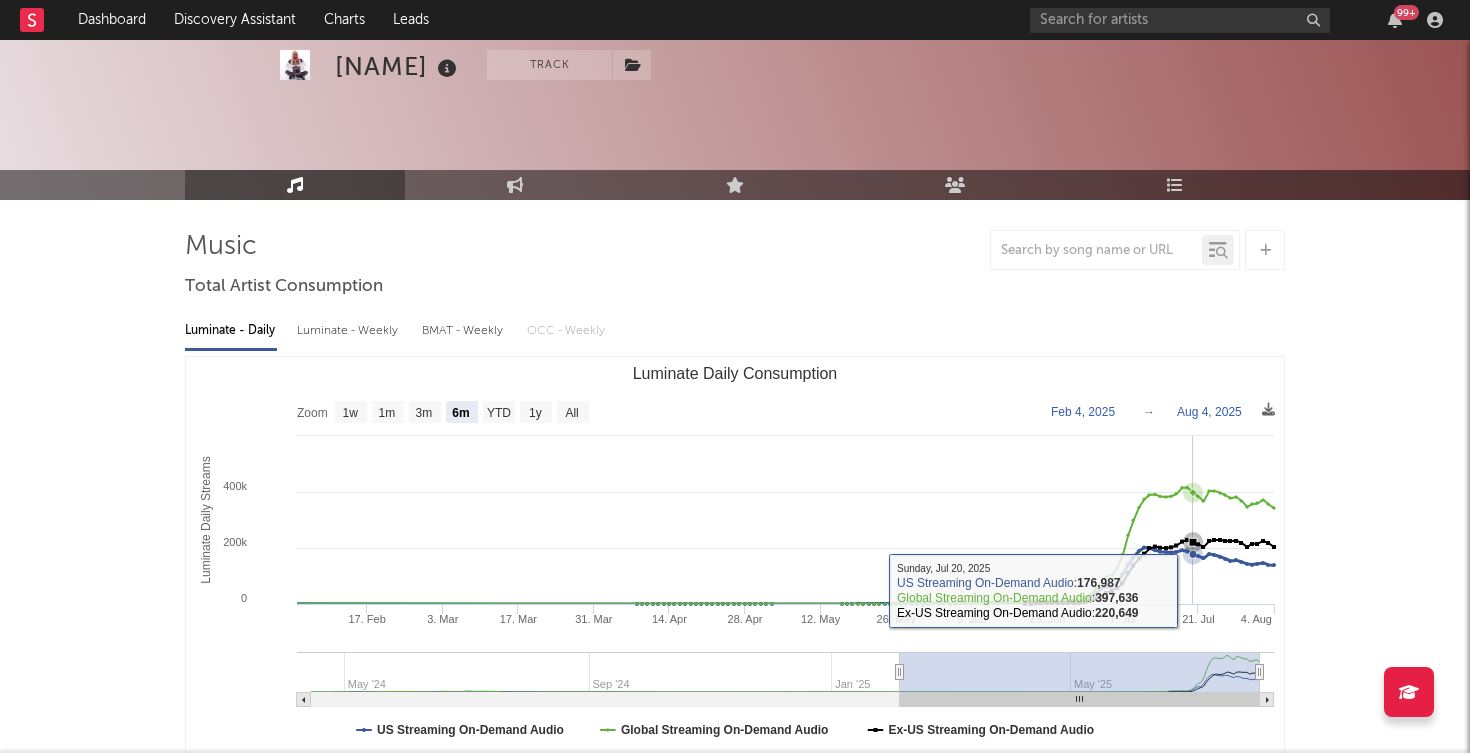scroll, scrollTop: 0, scrollLeft: 0, axis: both 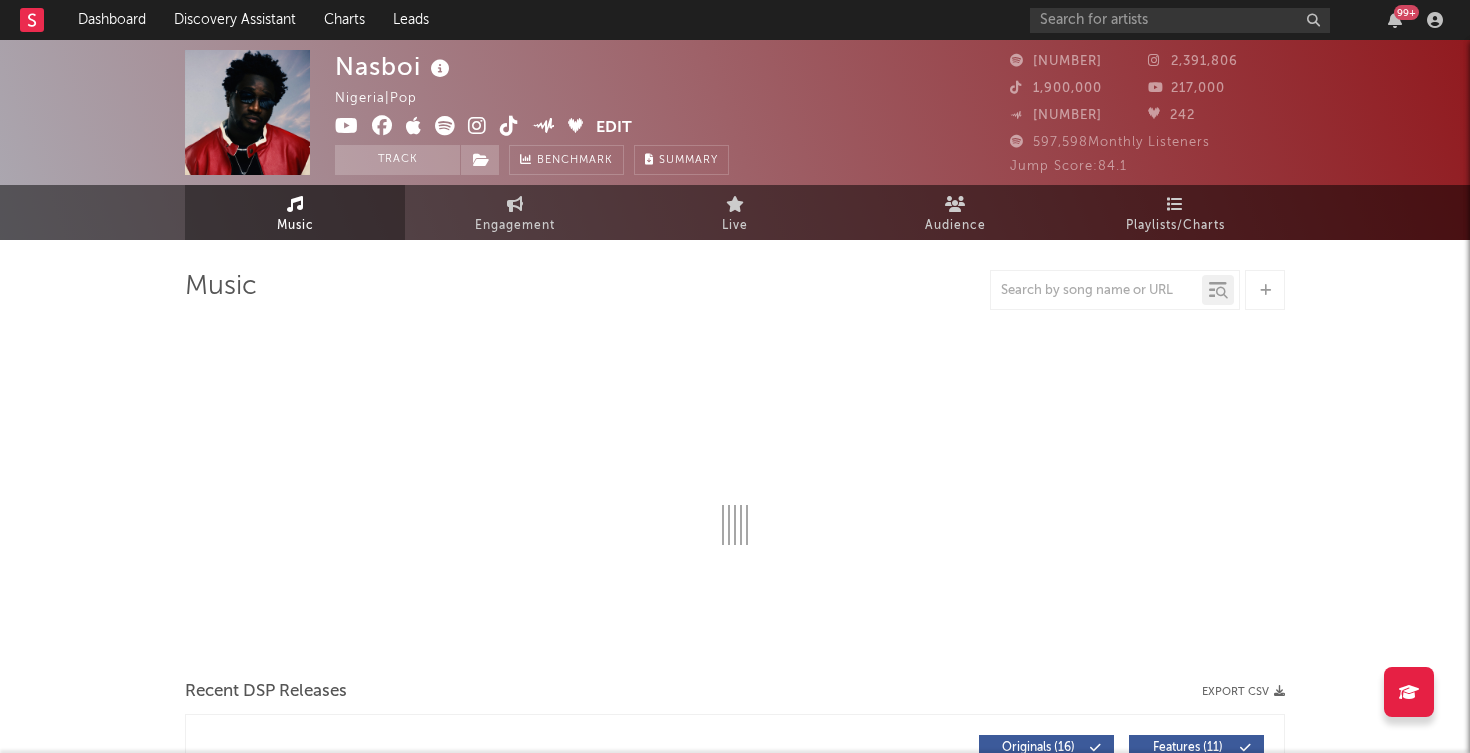 select on "6m" 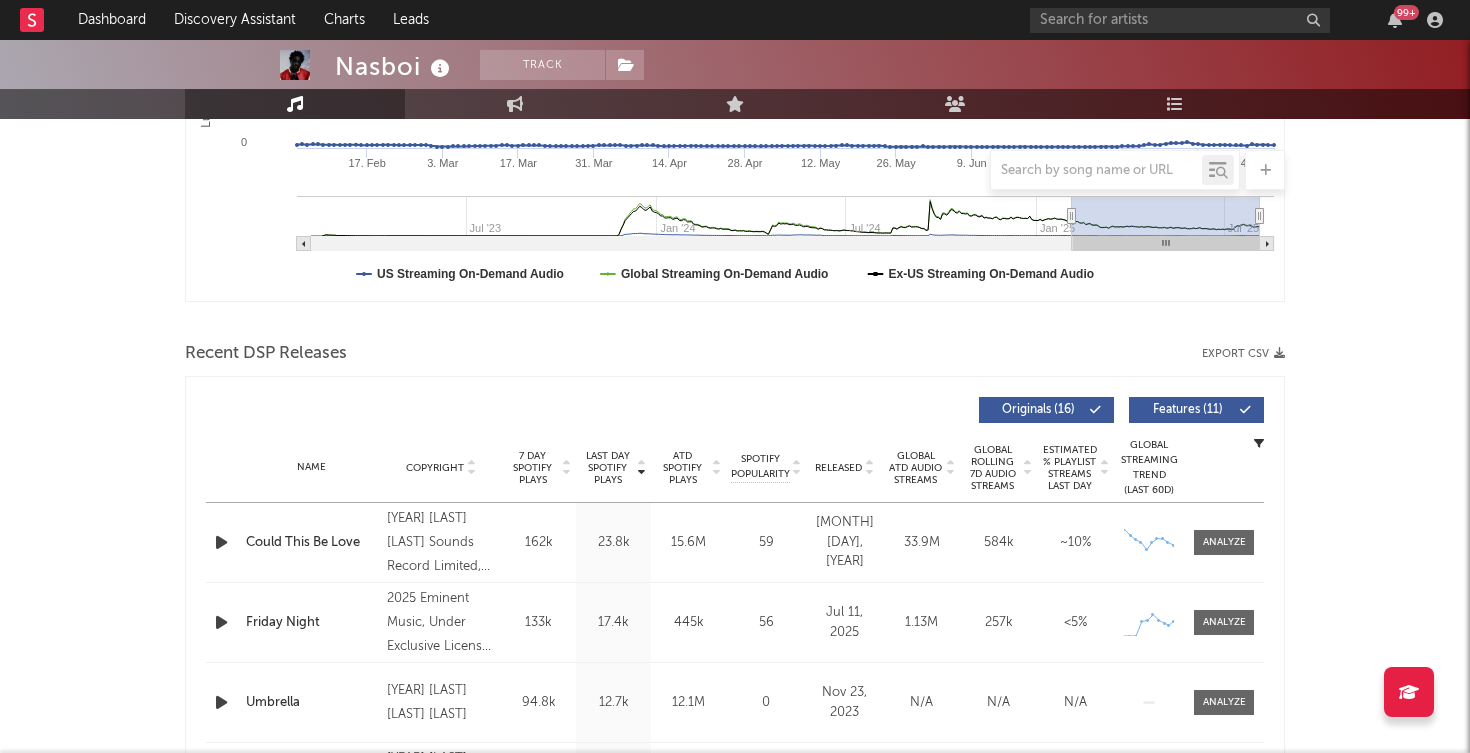 scroll, scrollTop: 495, scrollLeft: 0, axis: vertical 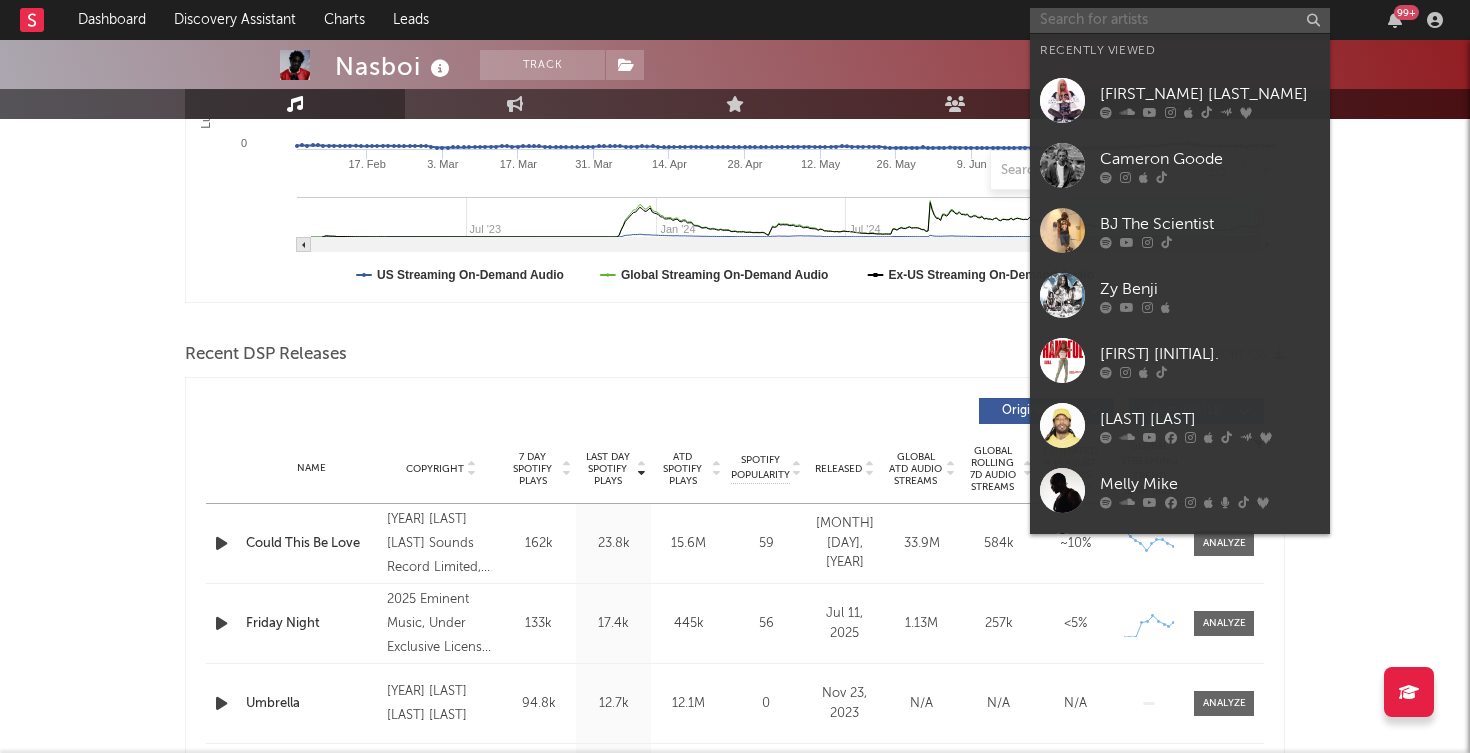 click at bounding box center [1180, 20] 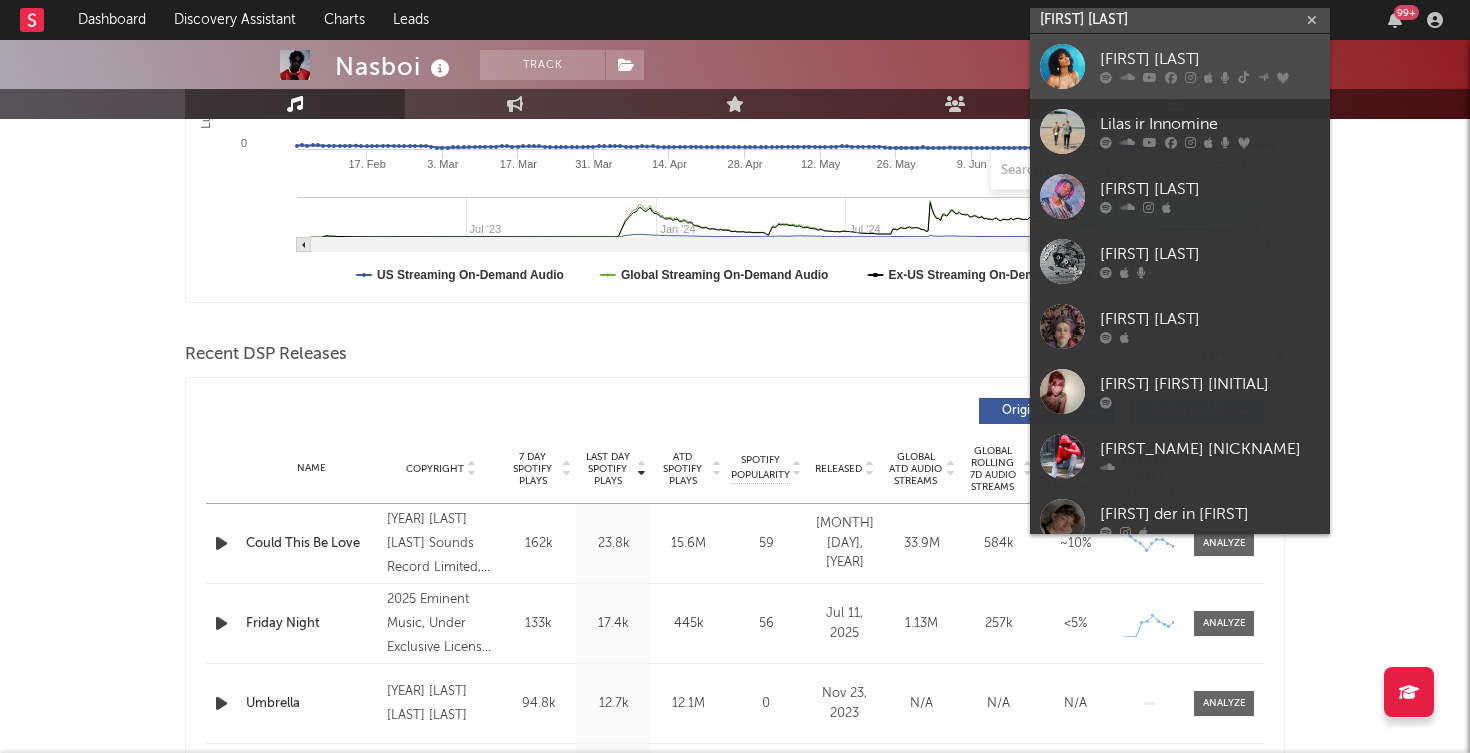 type on "lila ike" 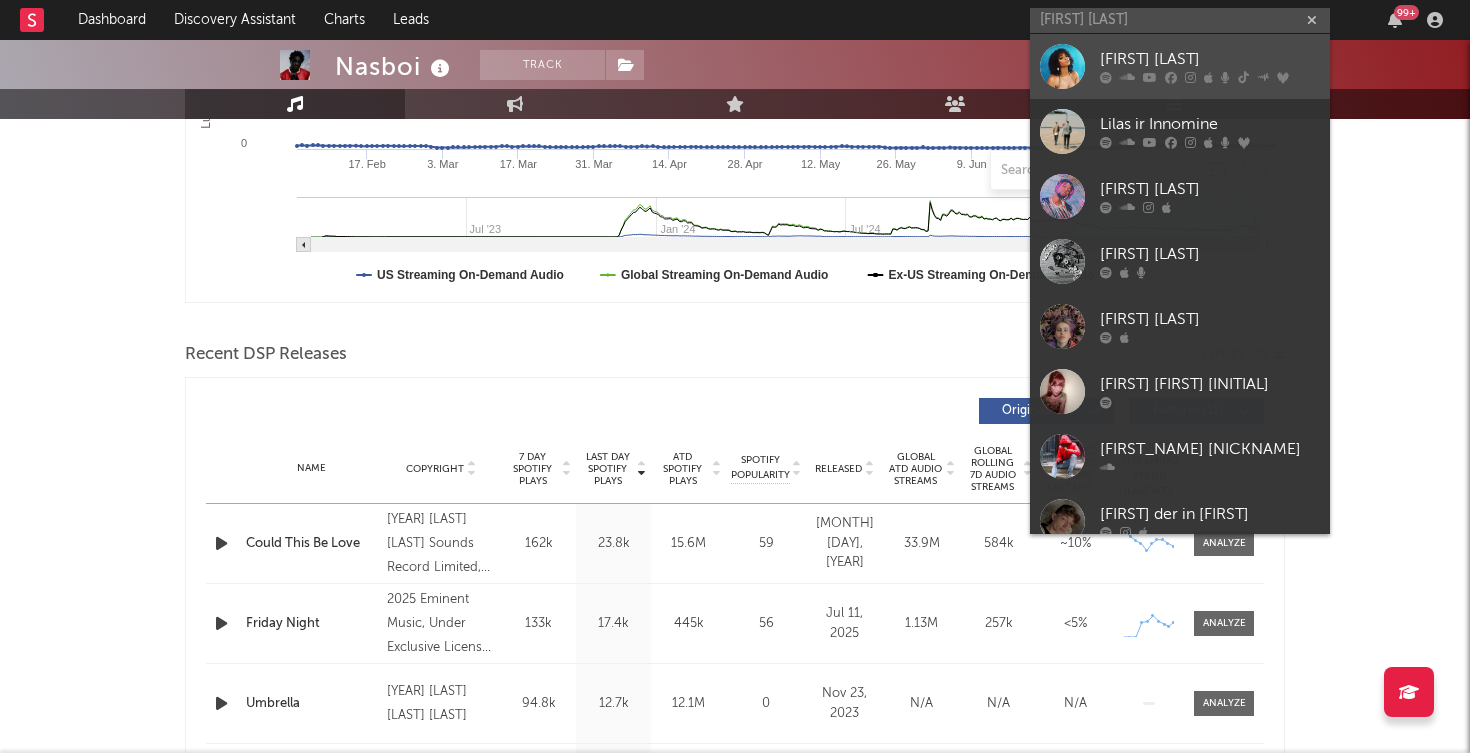 click at bounding box center [1106, 78] 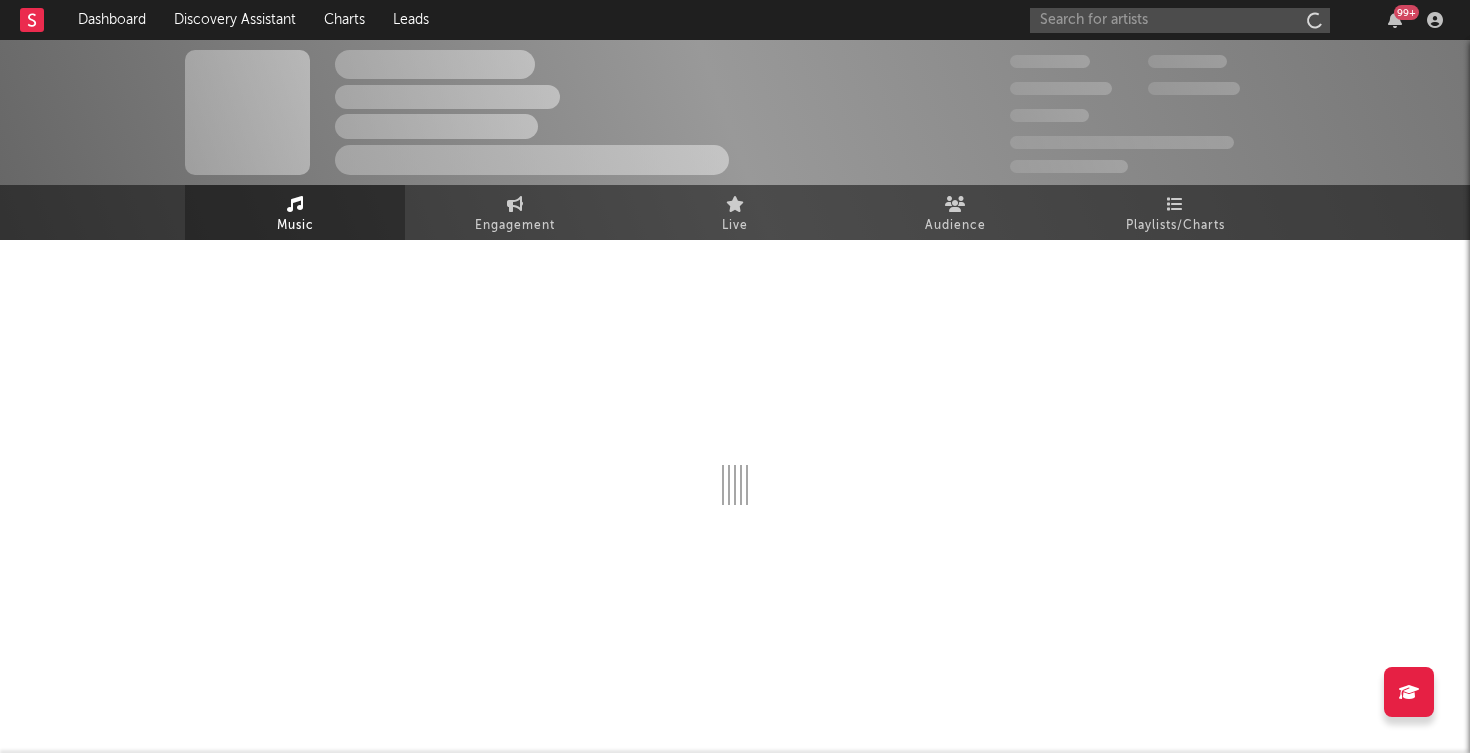 scroll, scrollTop: 0, scrollLeft: 0, axis: both 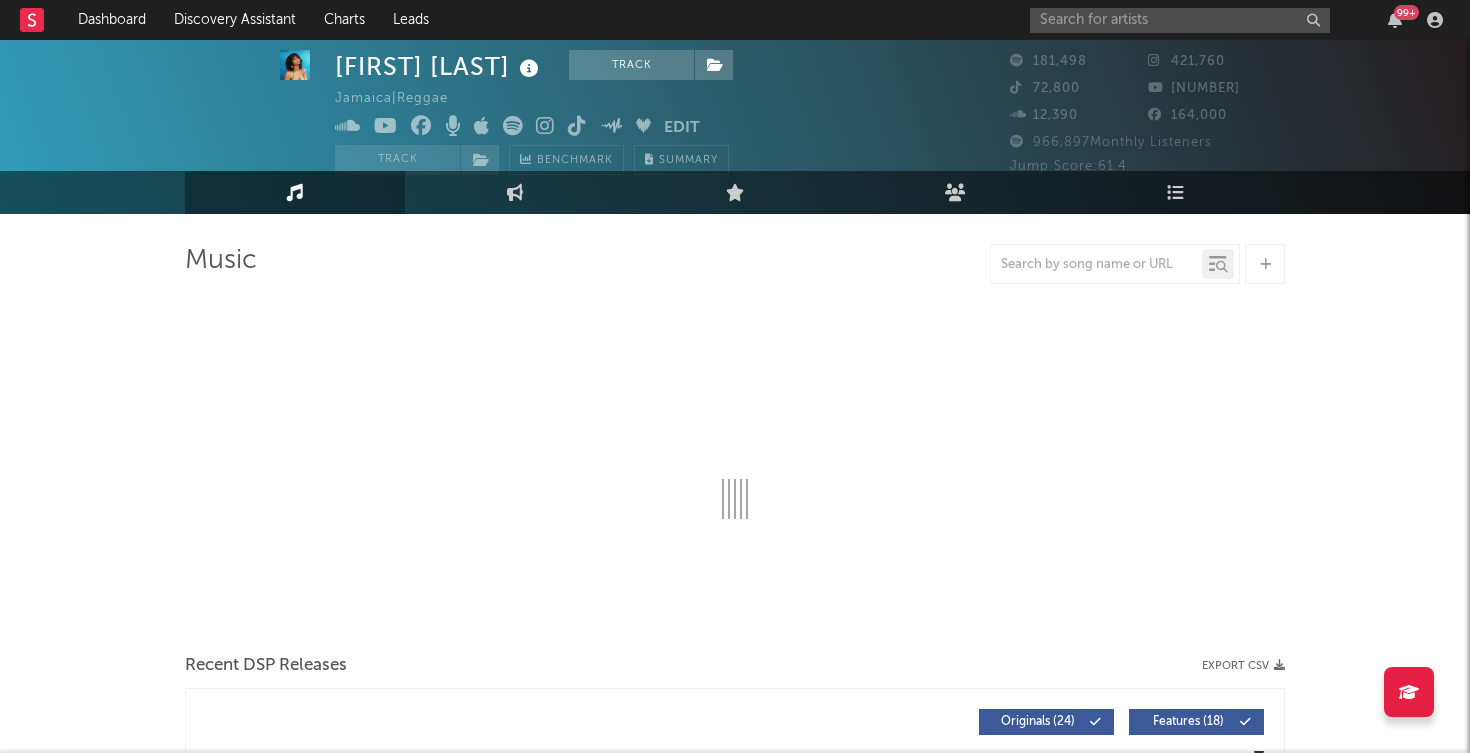select on "6m" 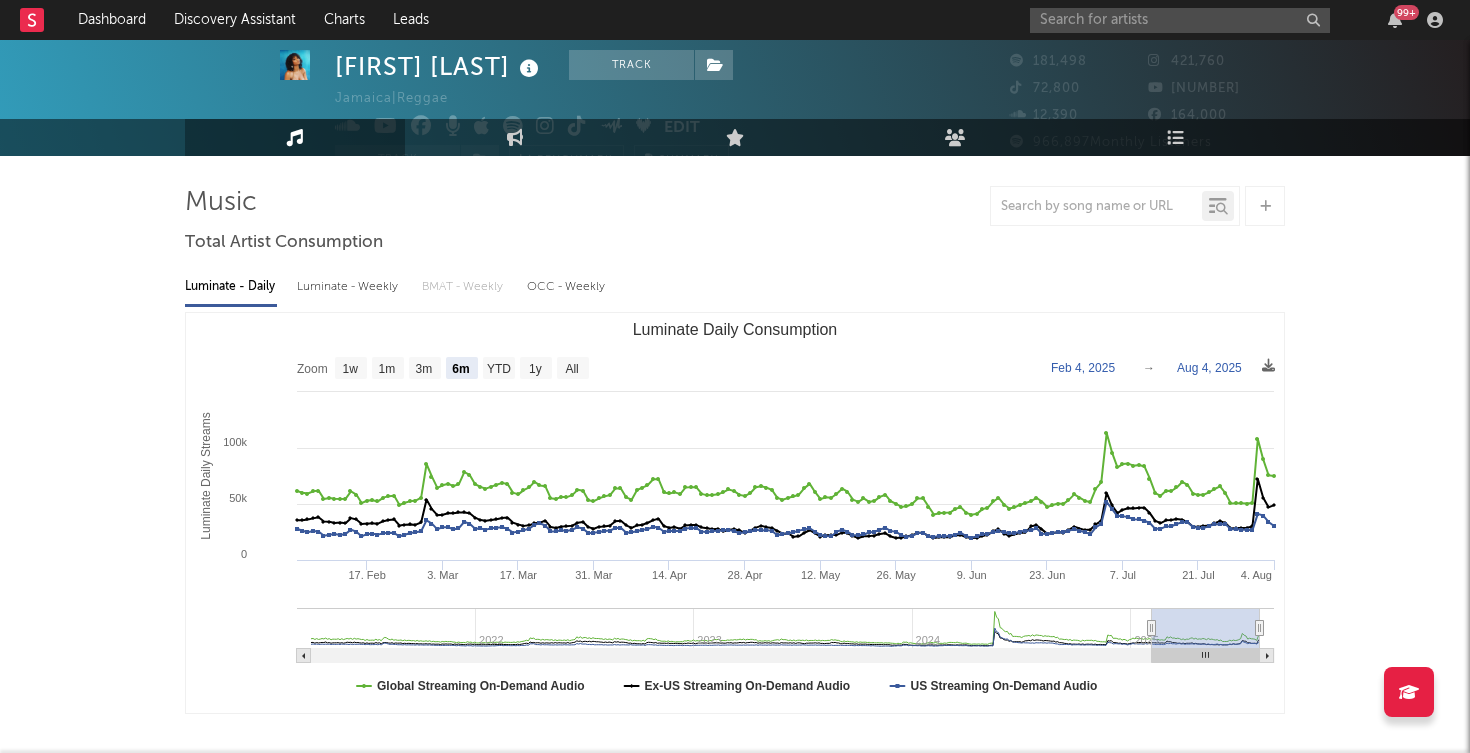 scroll, scrollTop: 0, scrollLeft: 0, axis: both 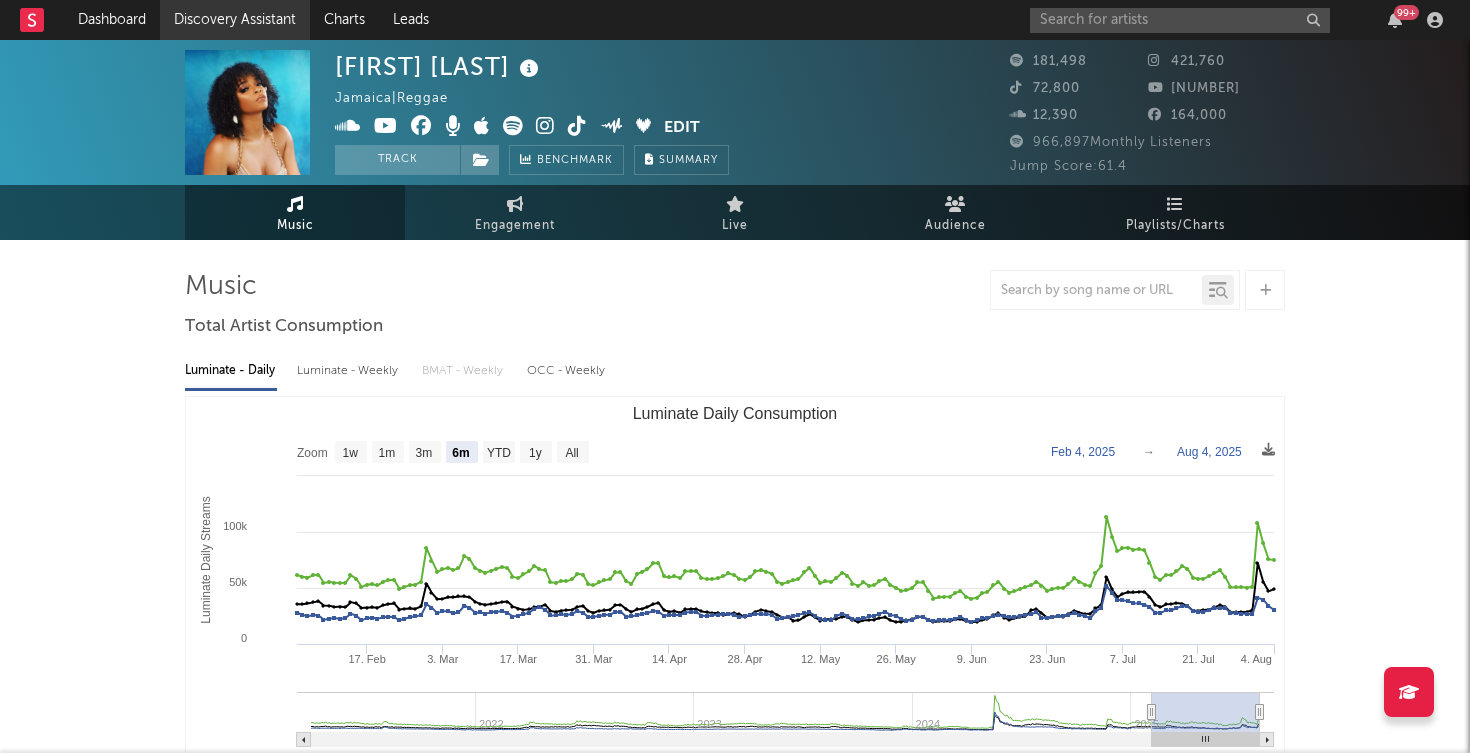 click on "Discovery Assistant" at bounding box center (235, 20) 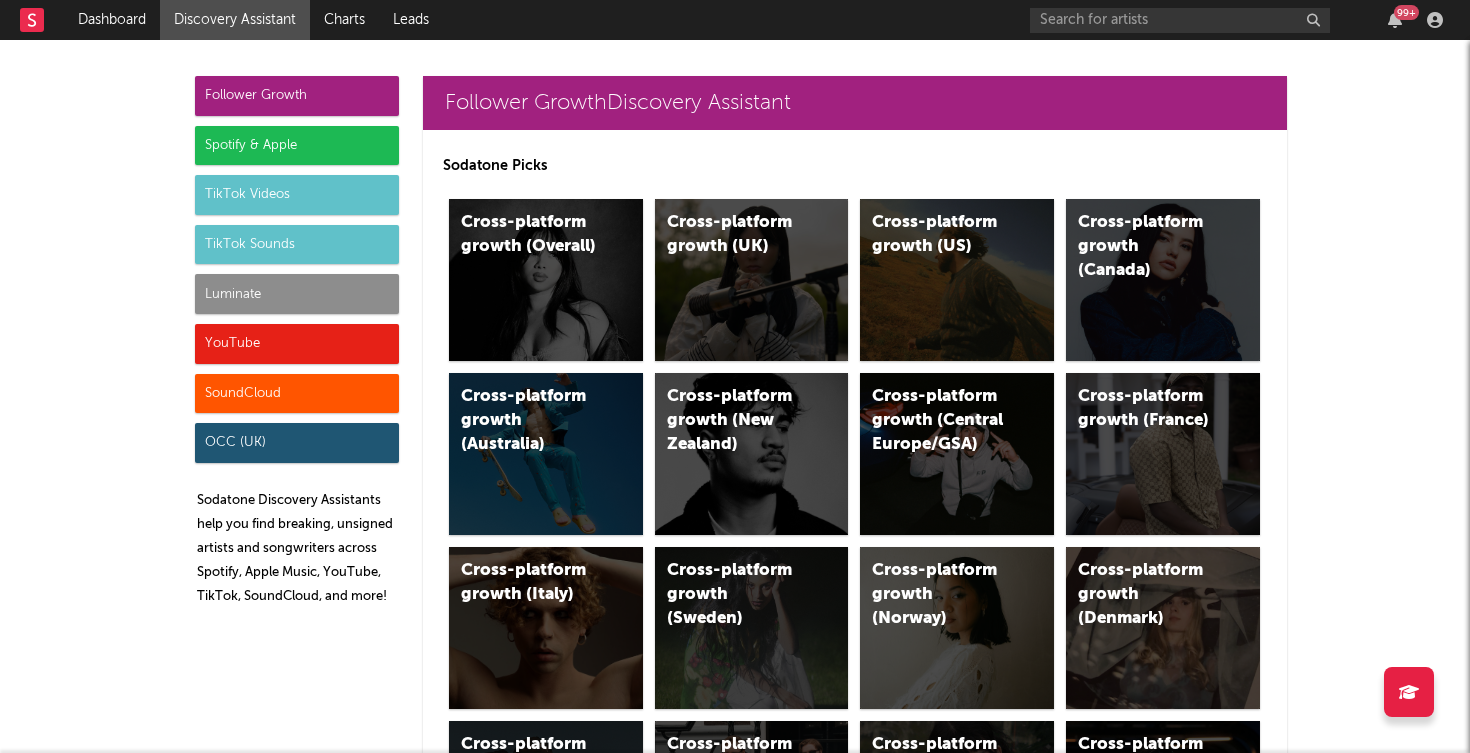 click on "Spotify & Apple" at bounding box center [297, 146] 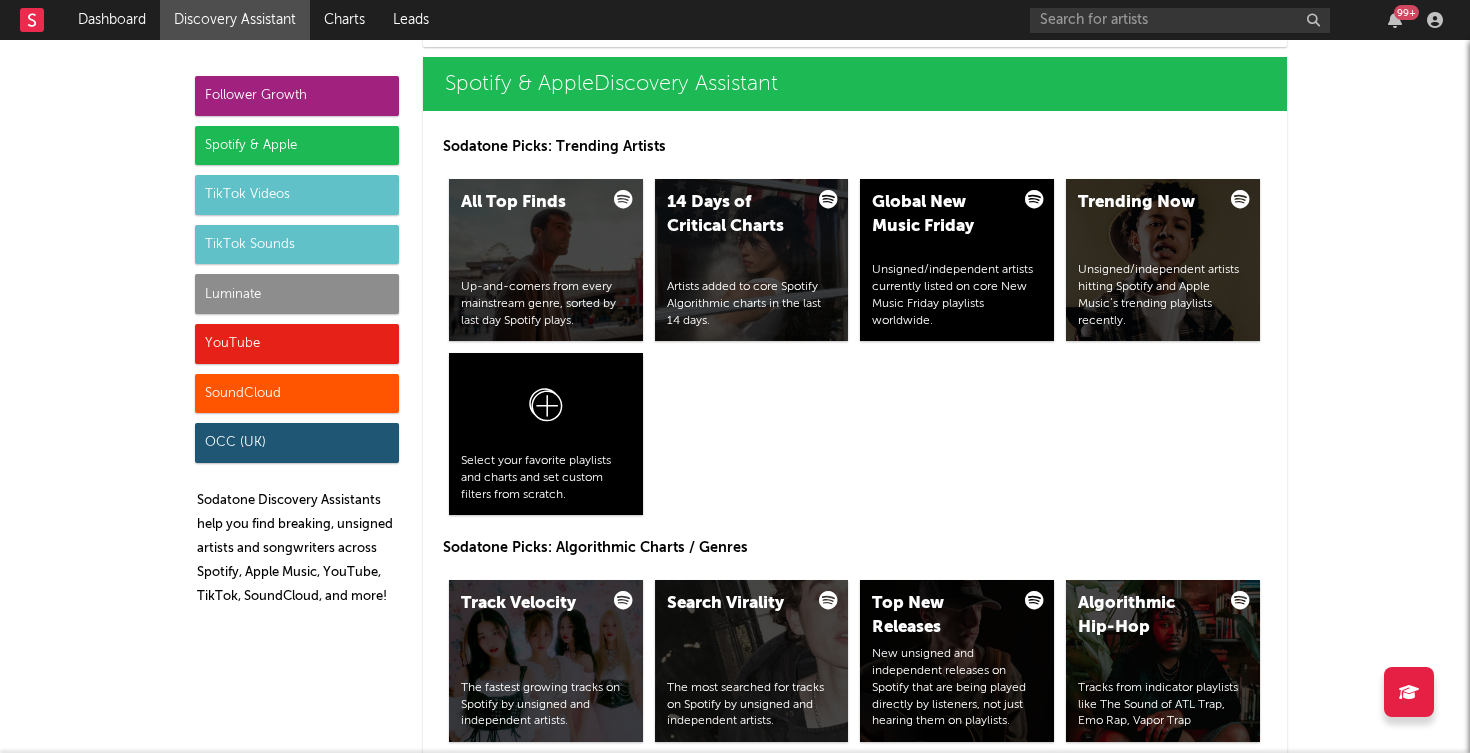 scroll, scrollTop: 2026, scrollLeft: 0, axis: vertical 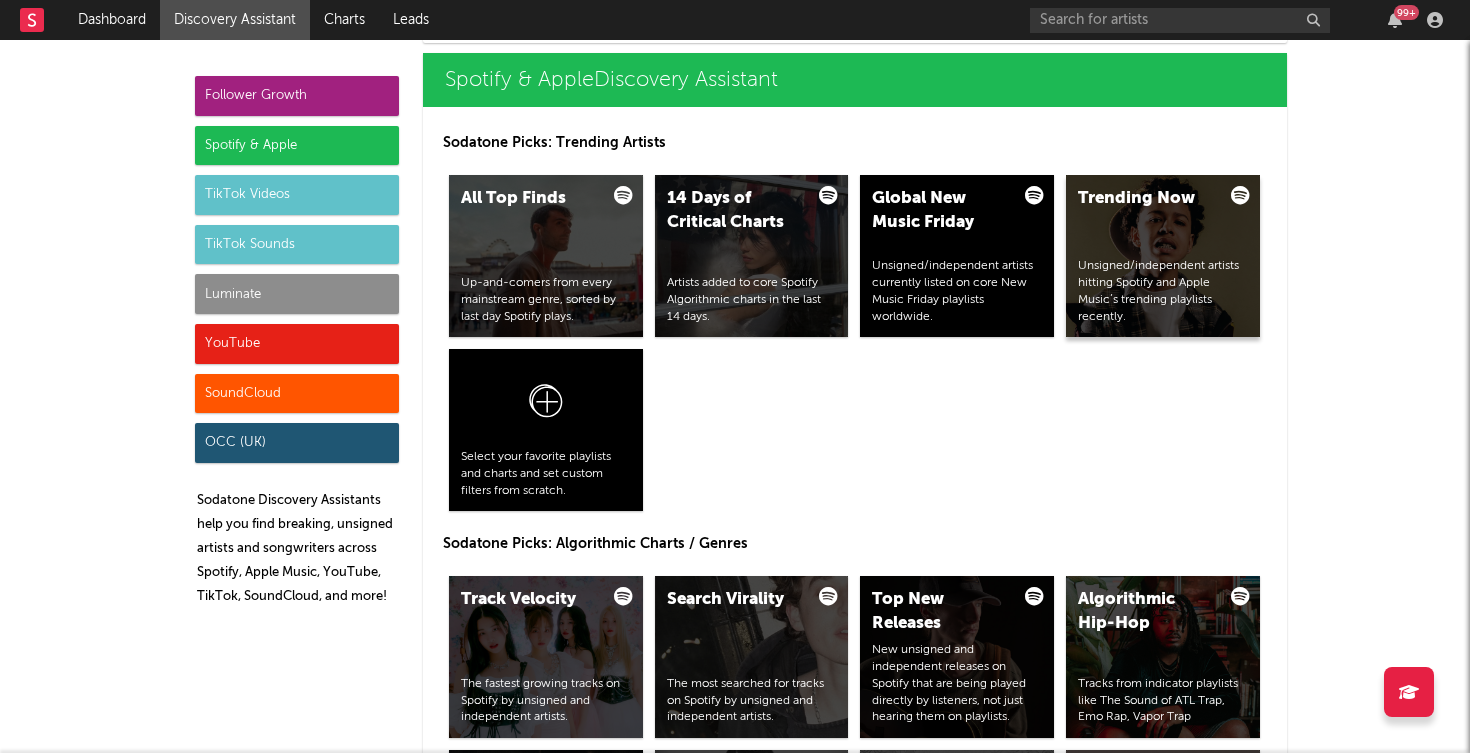 click on "Trending Now Unsigned/independent artists hitting Spotify and Apple Music’s trending playlists recently." at bounding box center [1163, 256] 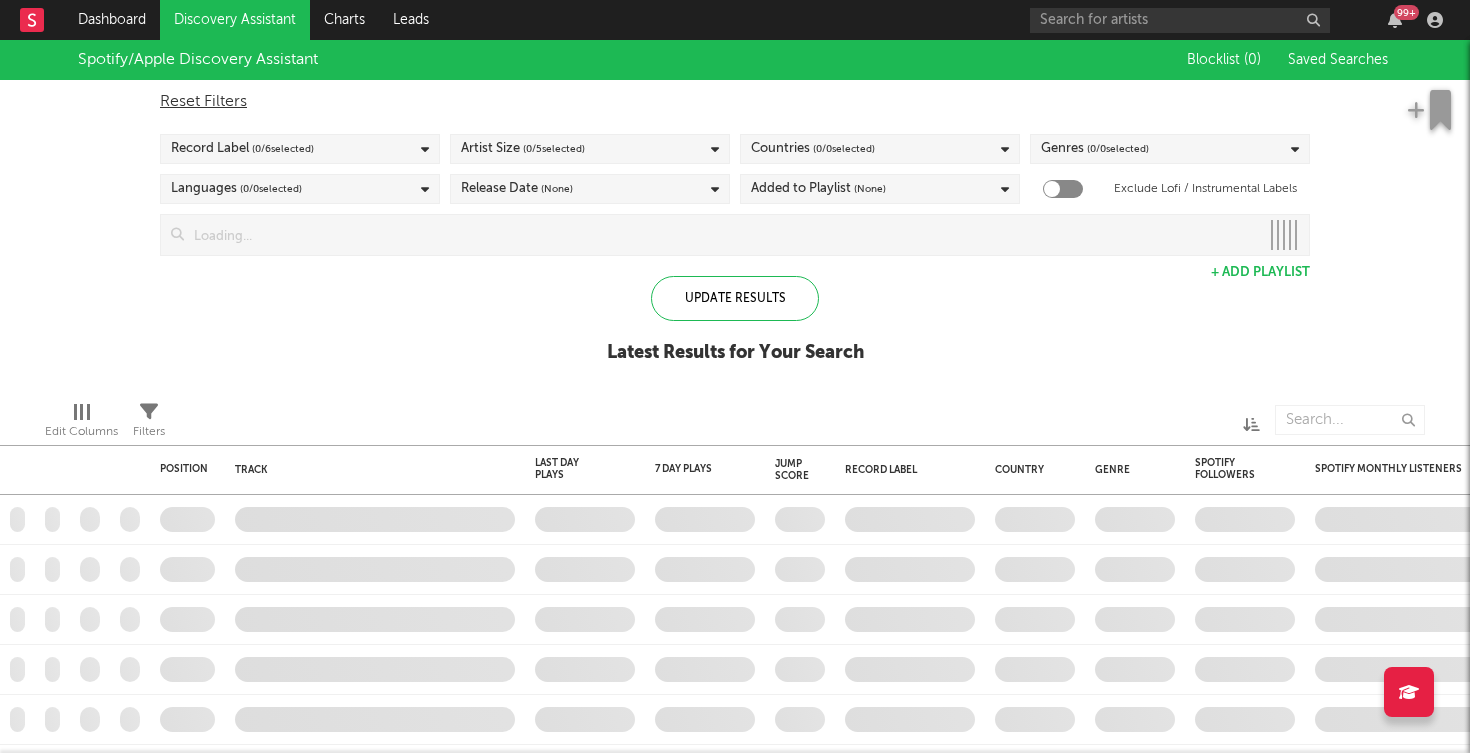 checkbox on "true" 